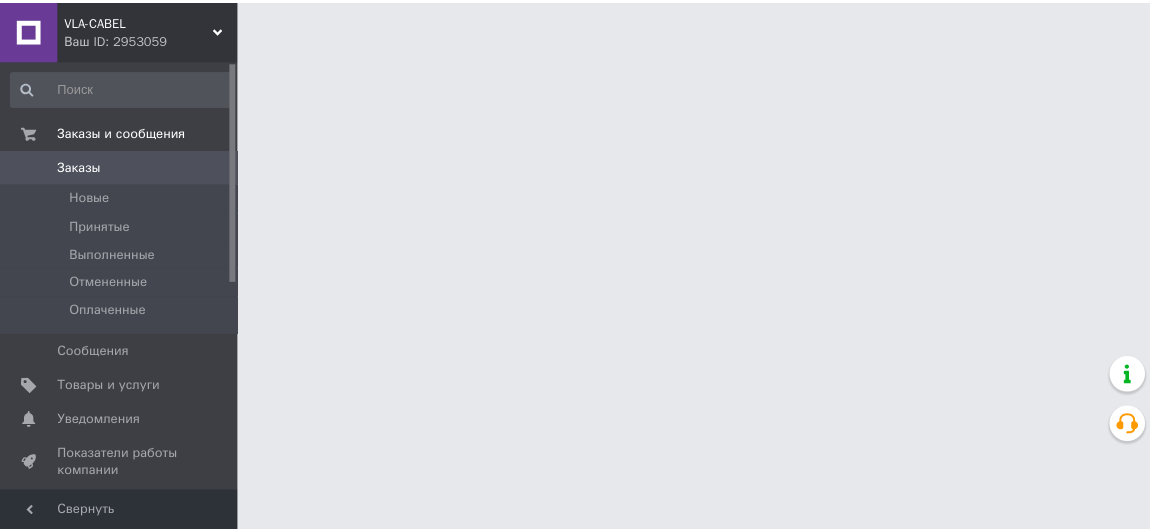 scroll, scrollTop: 0, scrollLeft: 0, axis: both 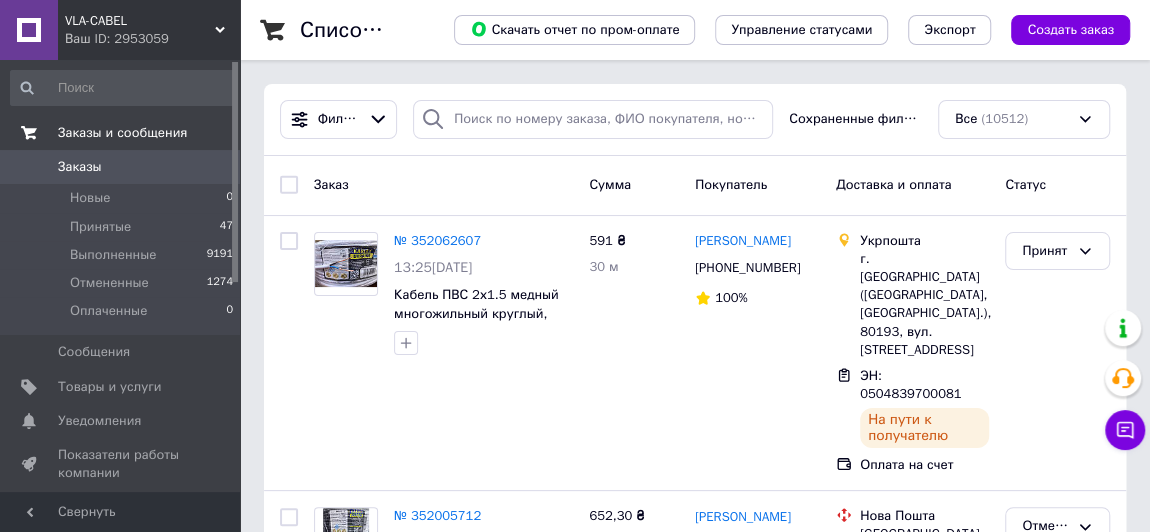 click on "Заказы и сообщения" at bounding box center (122, 133) 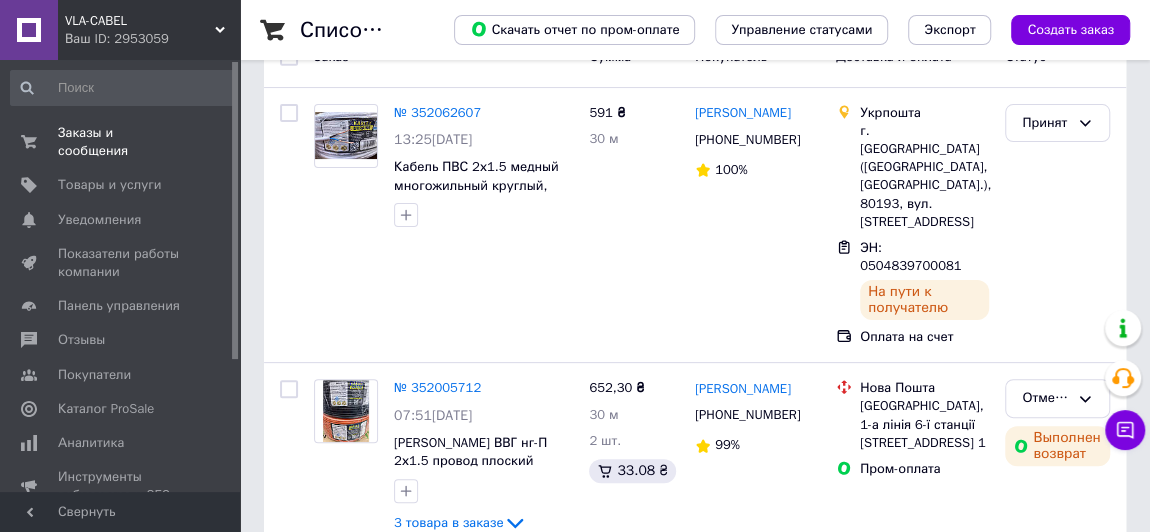 scroll, scrollTop: 0, scrollLeft: 0, axis: both 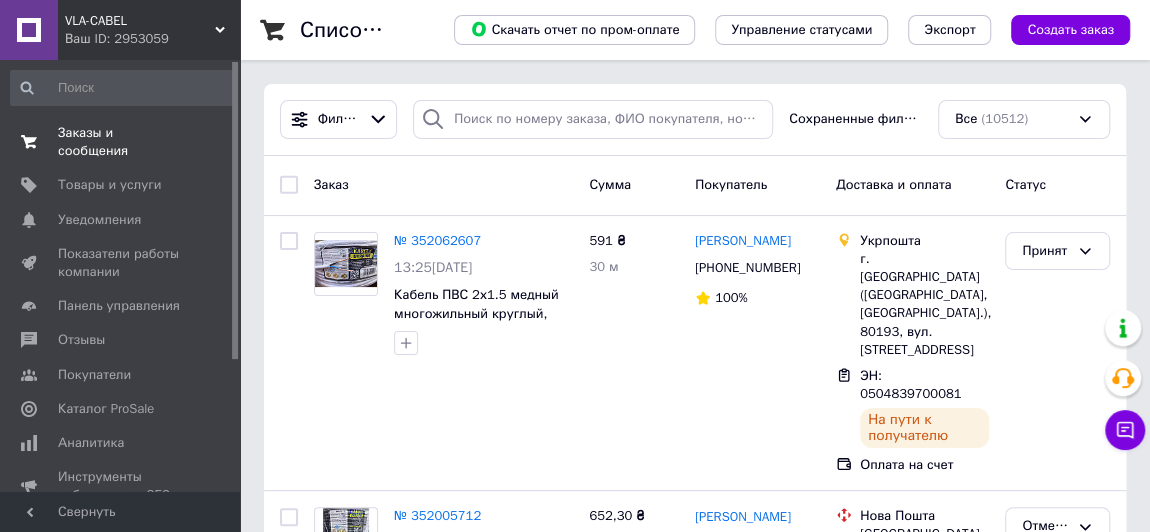 click on "Заказы и сообщения" at bounding box center [121, 142] 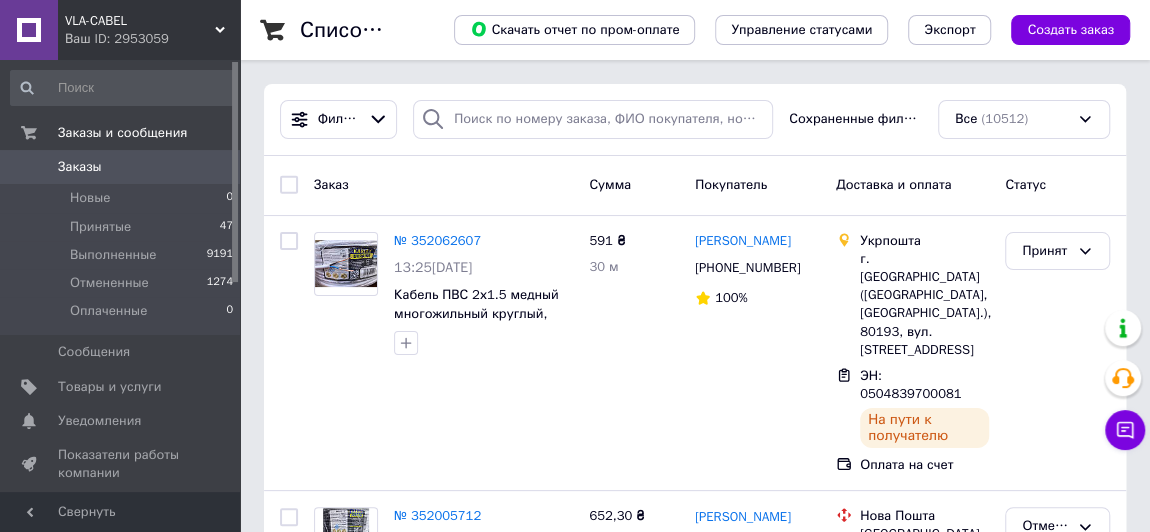 click on "Заказы" at bounding box center (121, 167) 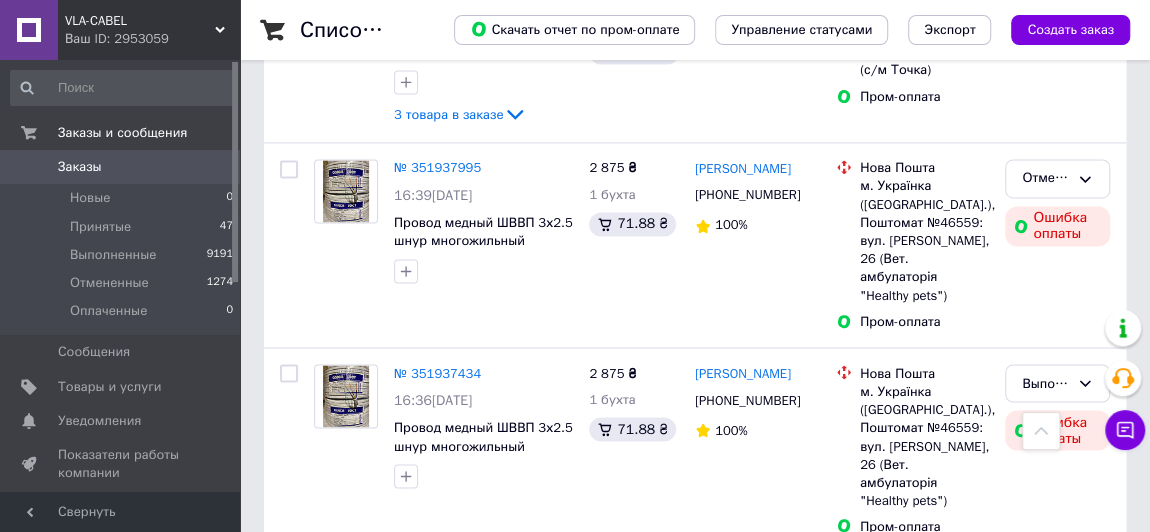 scroll, scrollTop: 1534, scrollLeft: 0, axis: vertical 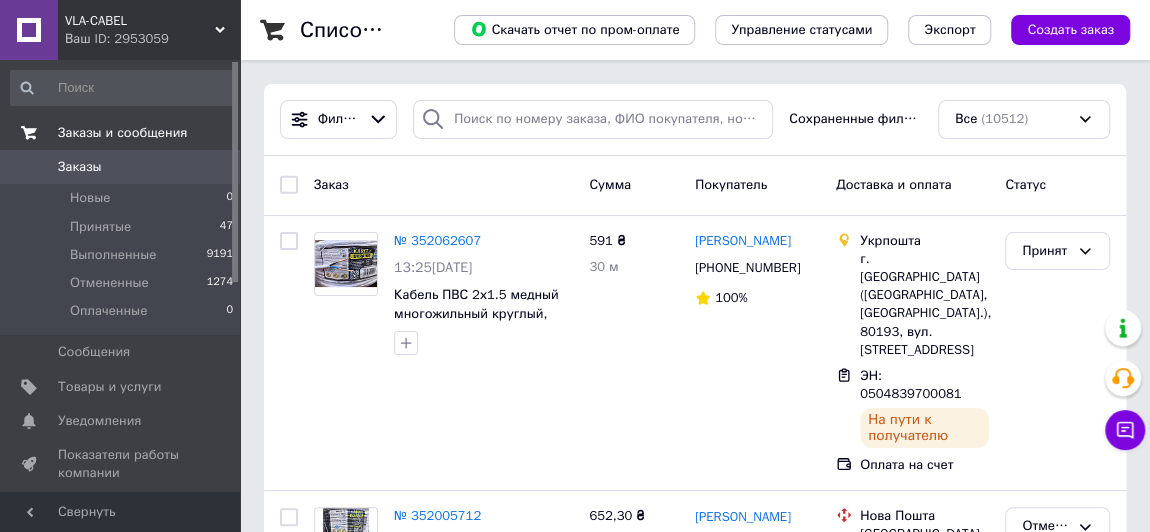 click on "Заказы и сообщения" at bounding box center [122, 133] 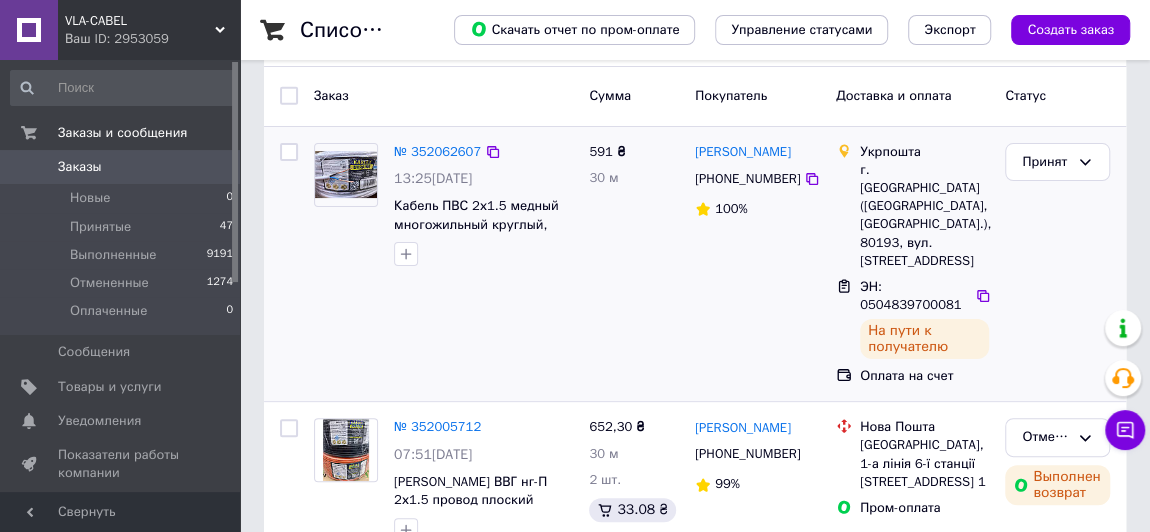 scroll, scrollTop: 90, scrollLeft: 0, axis: vertical 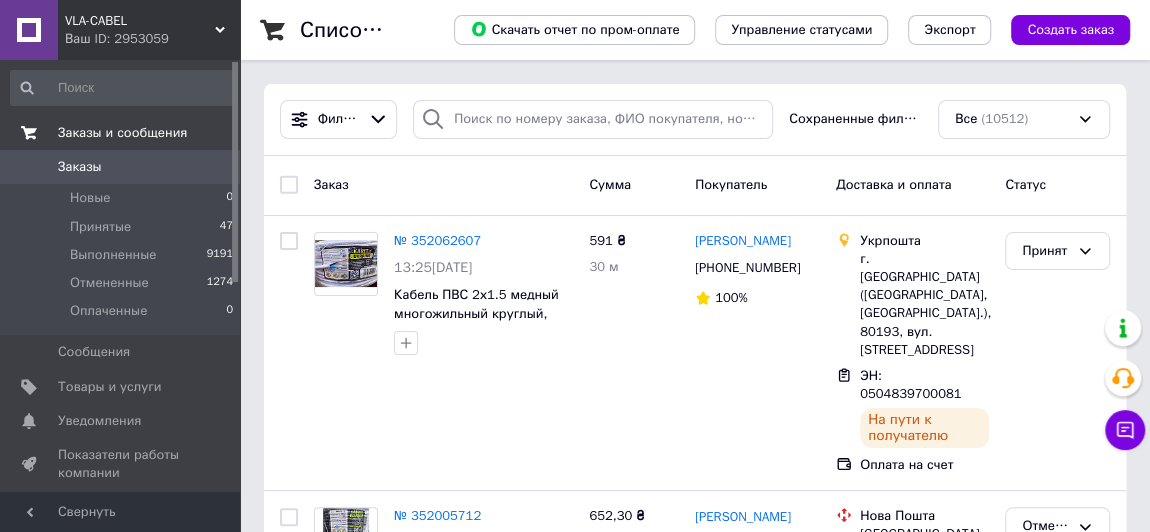 click on "Заказы и сообщения" at bounding box center (122, 133) 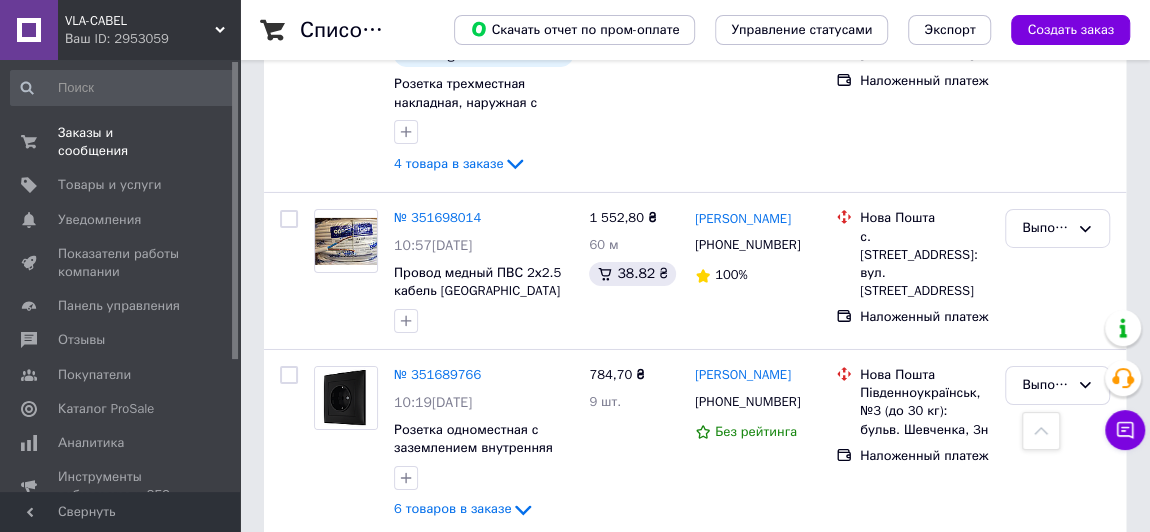 scroll, scrollTop: 3429, scrollLeft: 0, axis: vertical 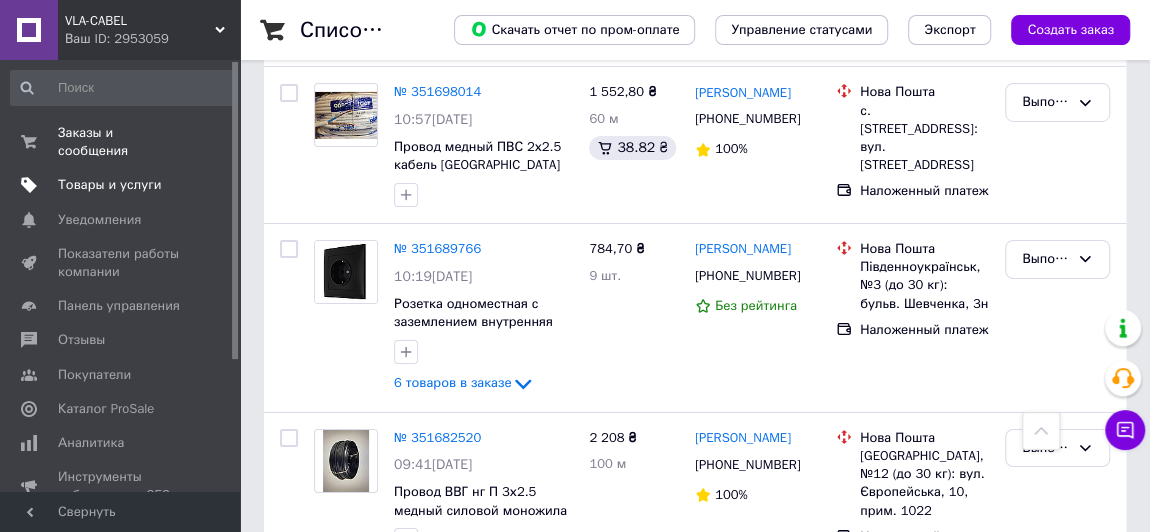 click on "Товары и услуги" at bounding box center (110, 185) 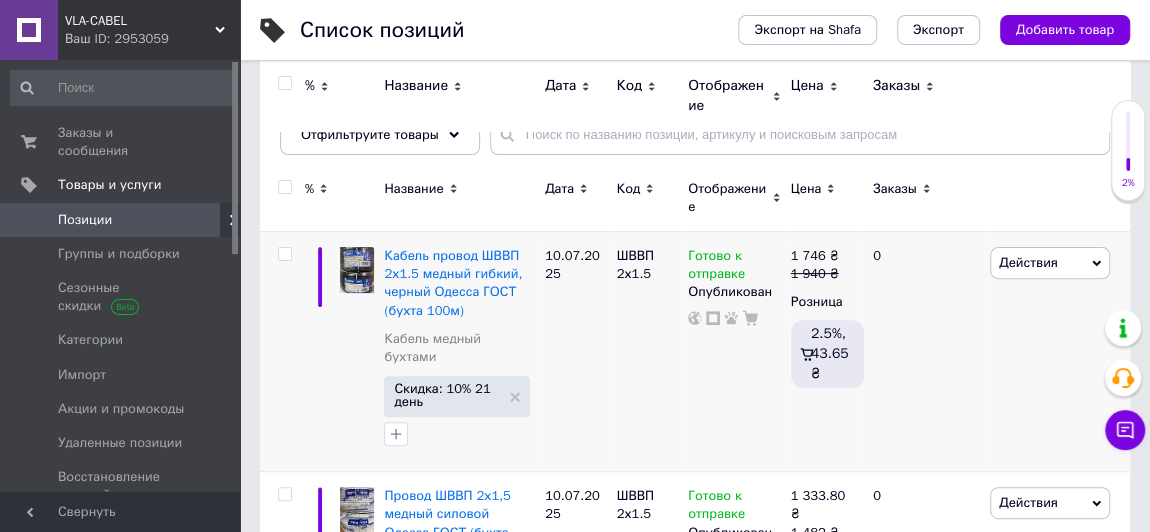 scroll, scrollTop: 201, scrollLeft: 0, axis: vertical 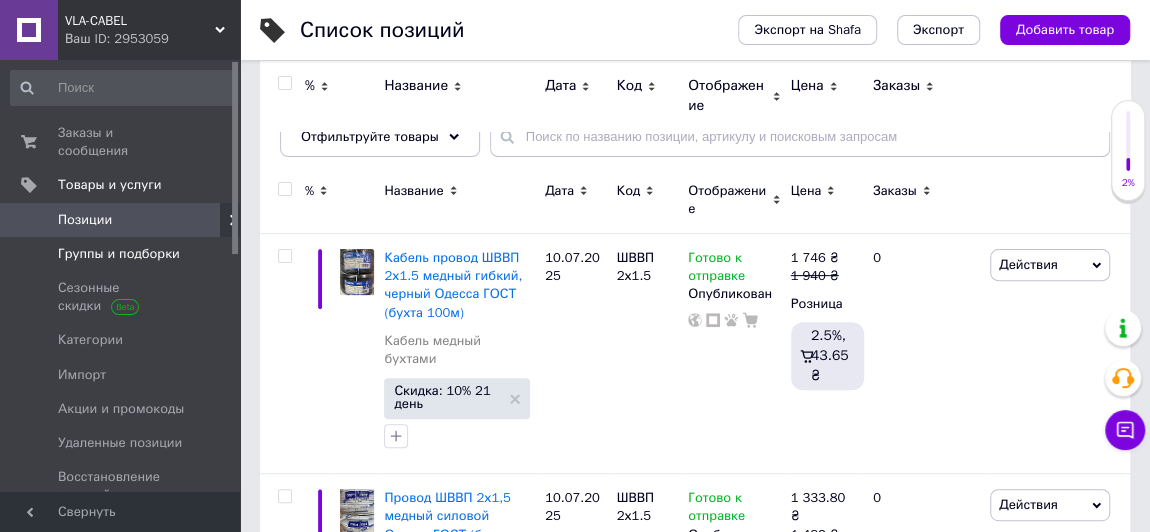 click on "Группы и подборки" at bounding box center (119, 254) 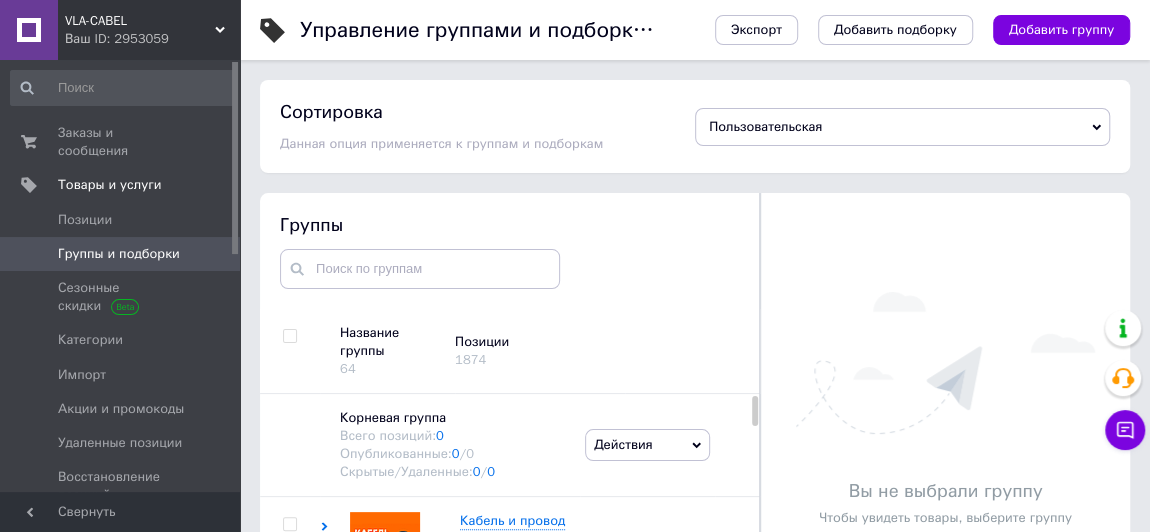 scroll, scrollTop: 113, scrollLeft: 0, axis: vertical 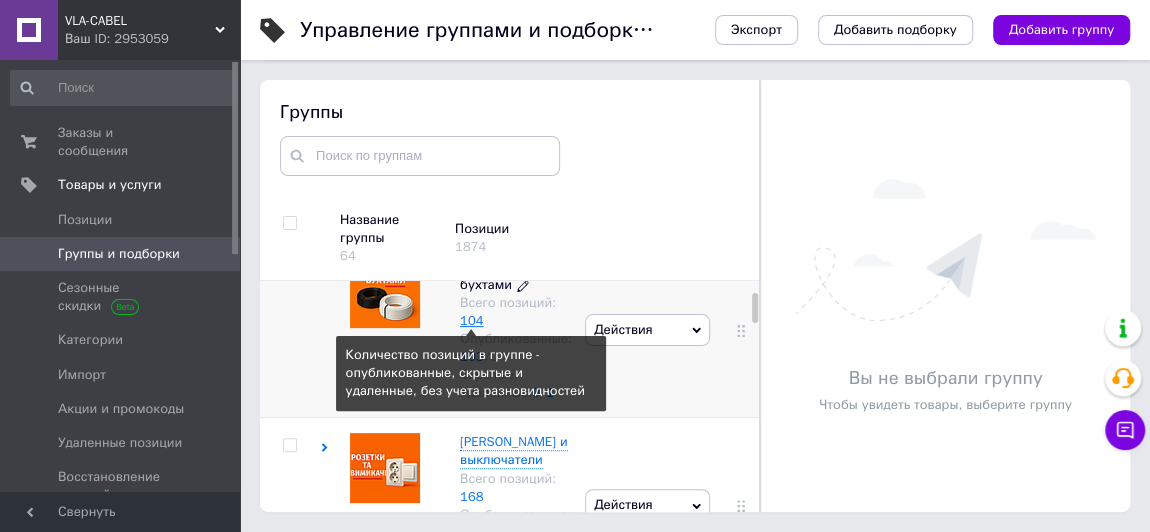 click on "104" at bounding box center [471, 320] 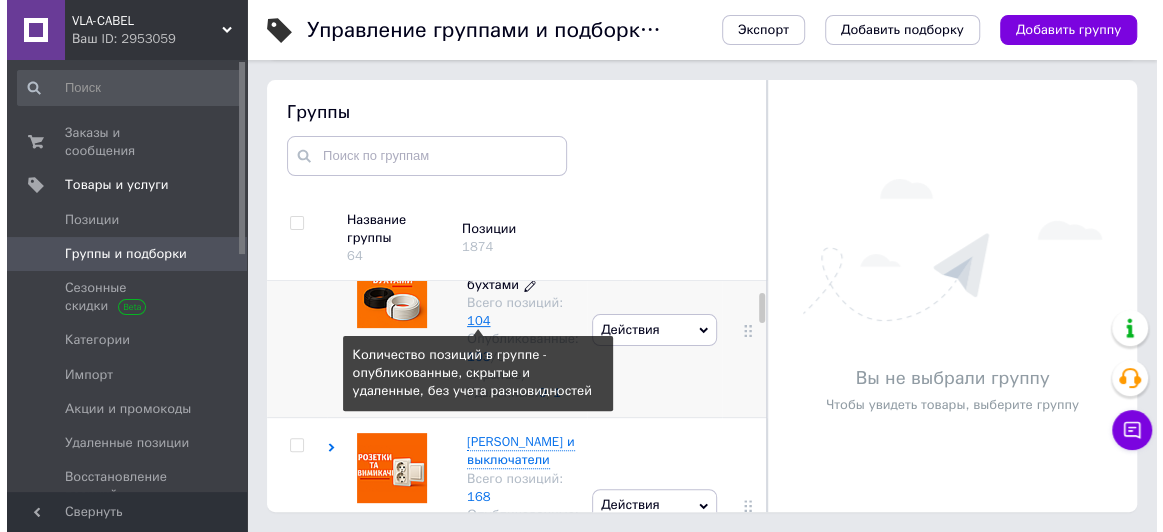 scroll, scrollTop: 0, scrollLeft: 0, axis: both 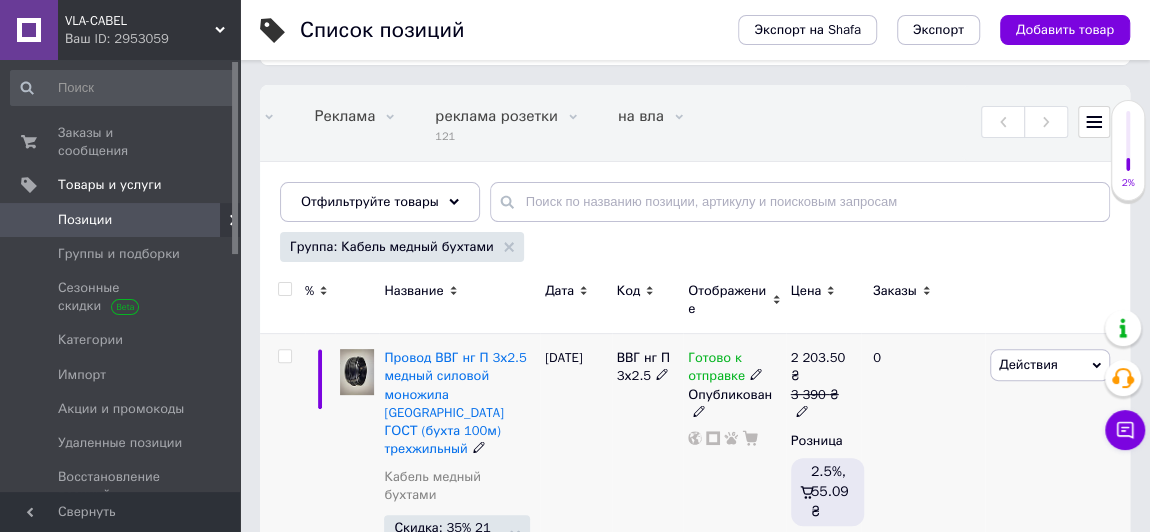 click 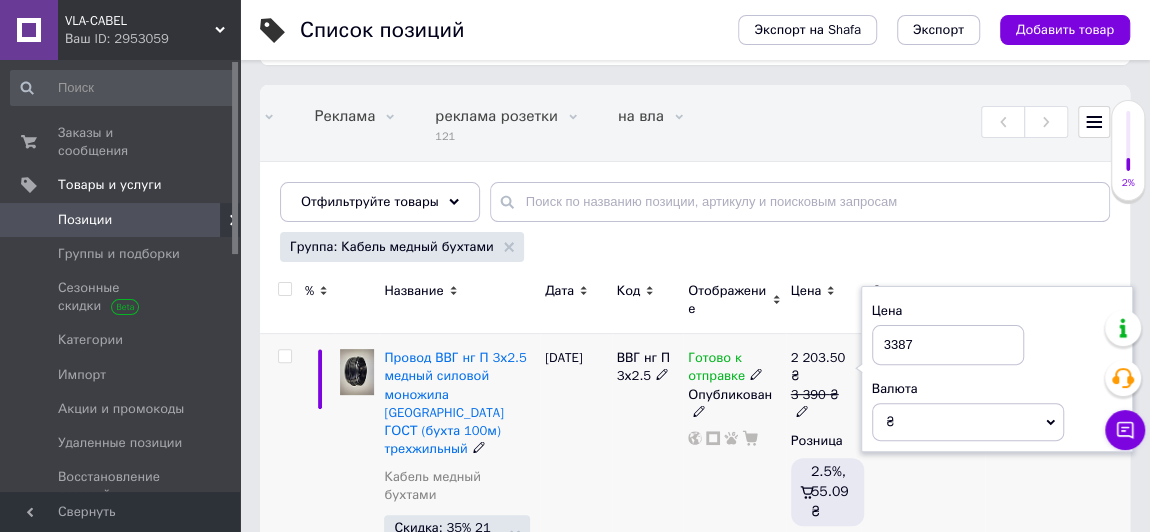 type on "3387" 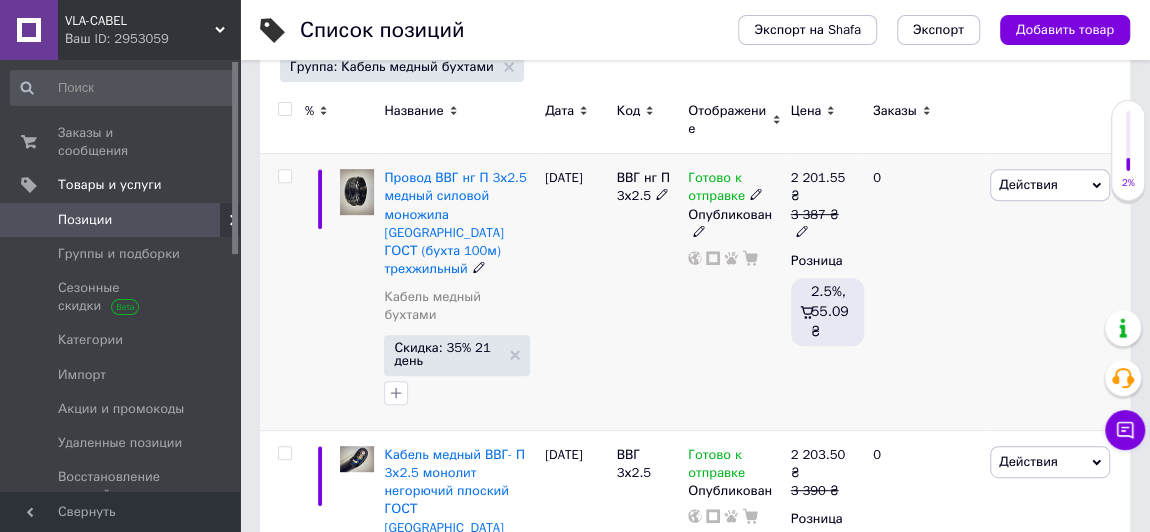 scroll, scrollTop: 334, scrollLeft: 0, axis: vertical 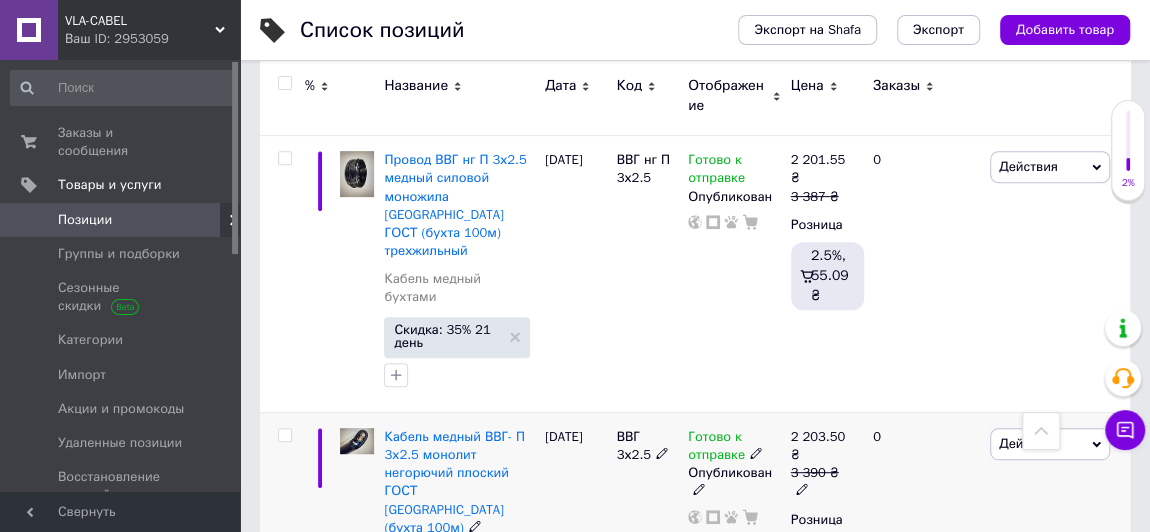 click 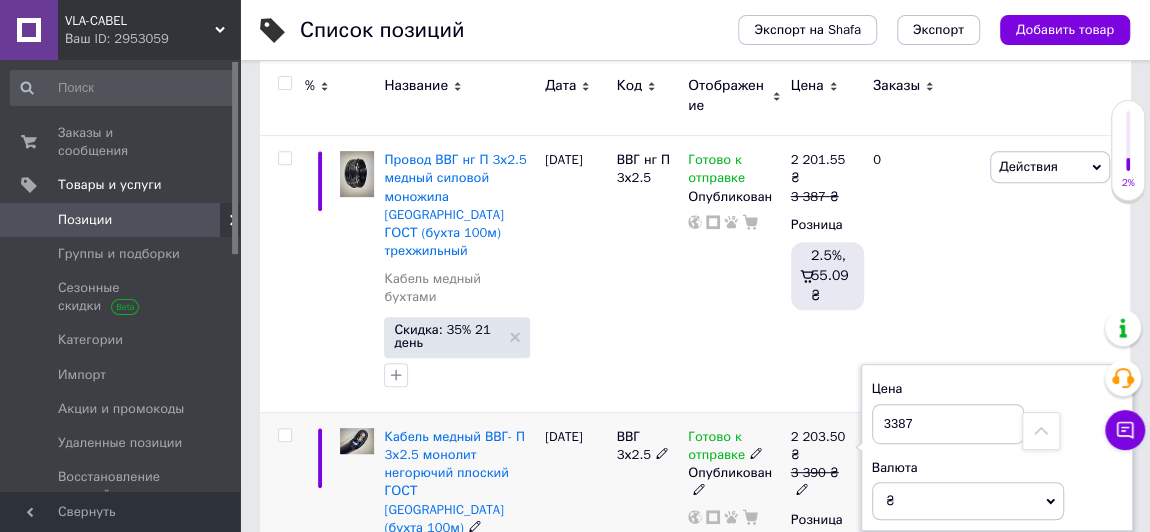 type on "3387" 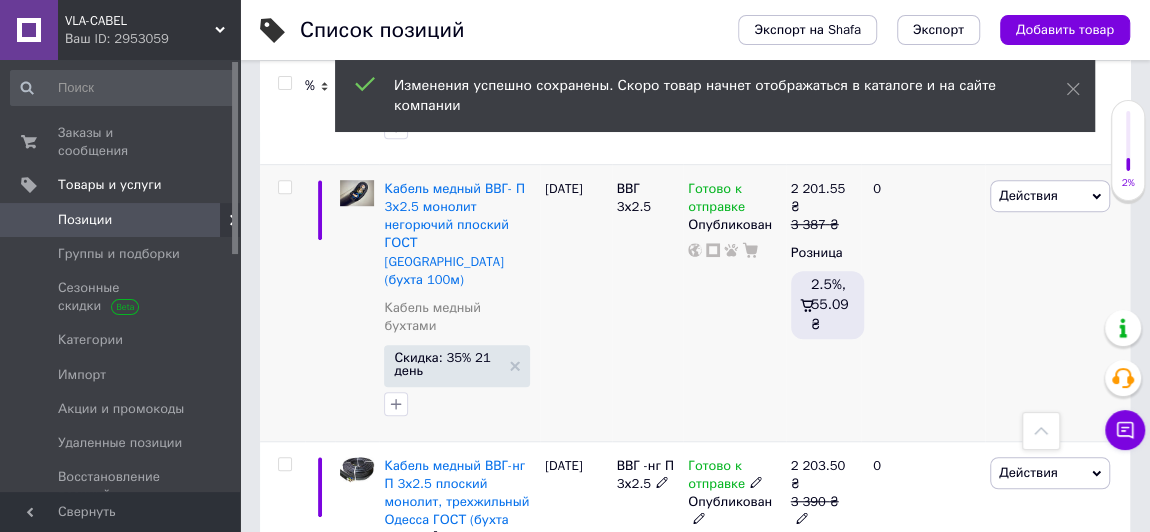 scroll, scrollTop: 613, scrollLeft: 0, axis: vertical 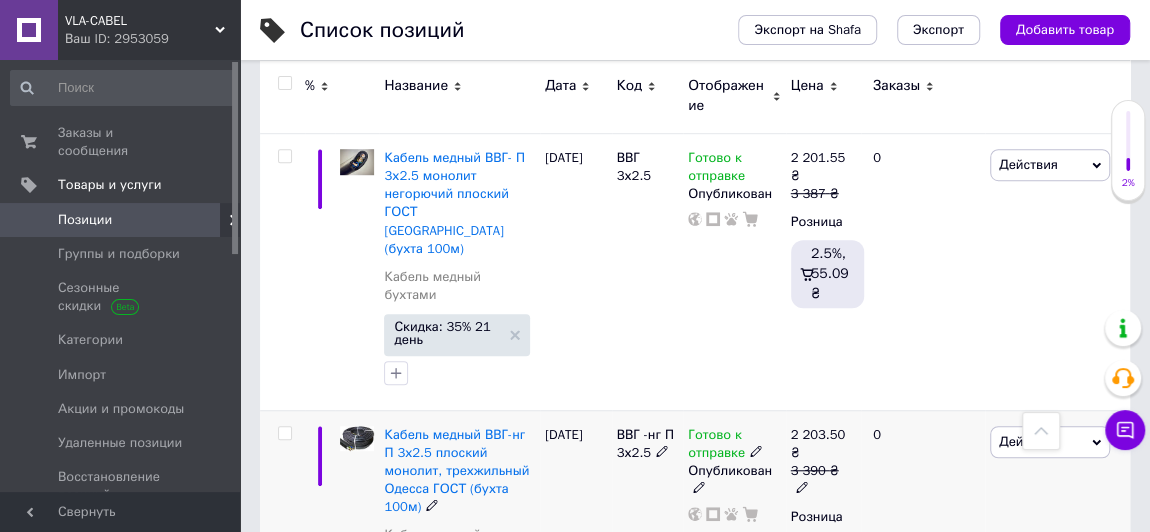 click 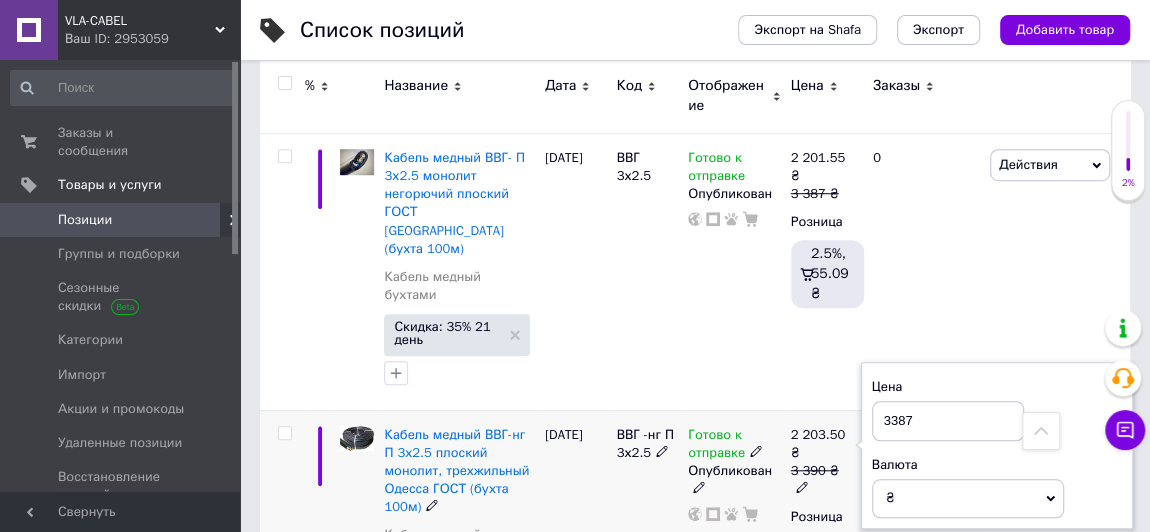 type on "3387" 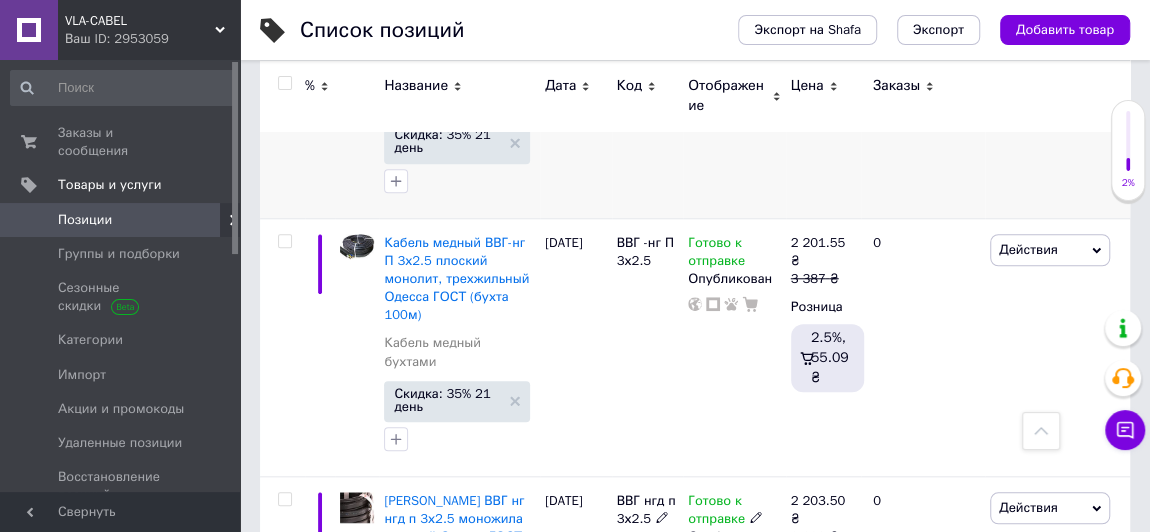 scroll, scrollTop: 890, scrollLeft: 0, axis: vertical 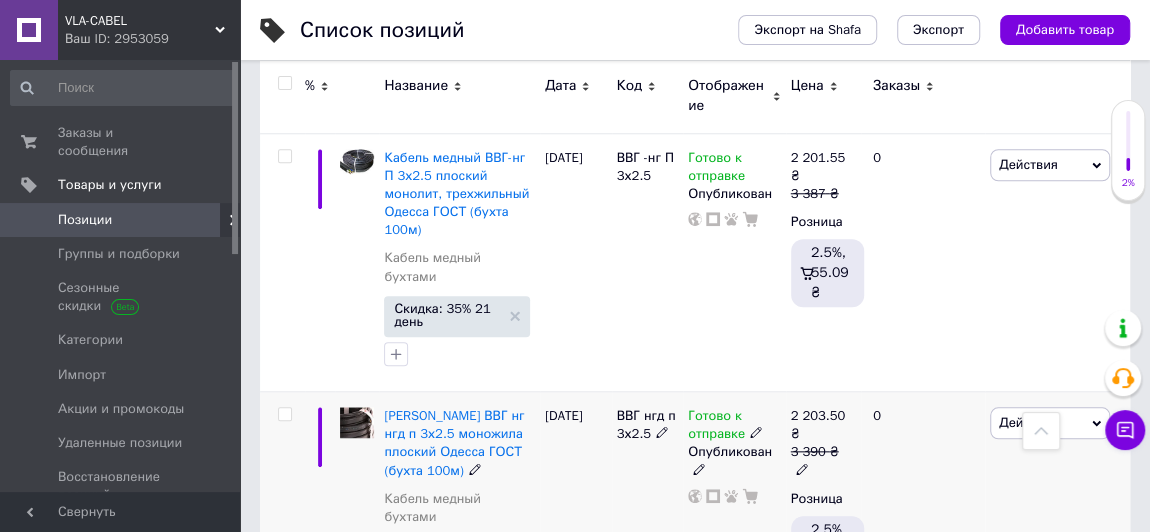 click 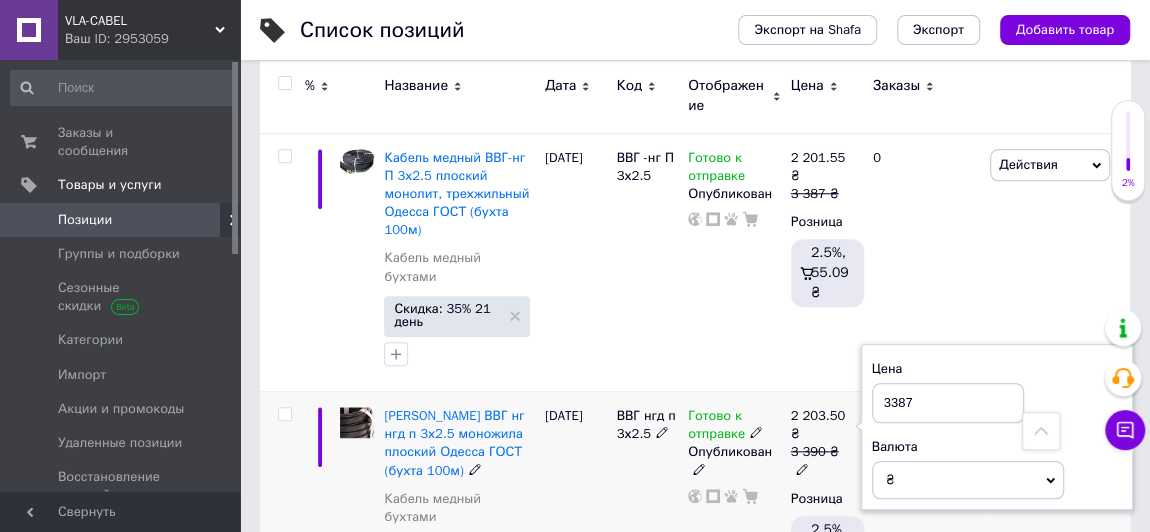 type on "3387" 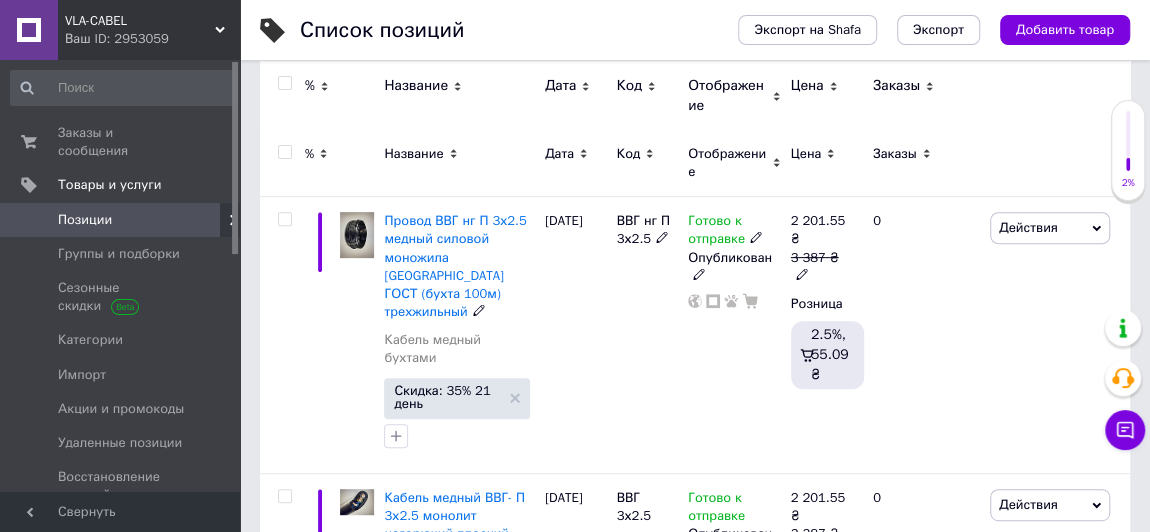 scroll, scrollTop: 272, scrollLeft: 0, axis: vertical 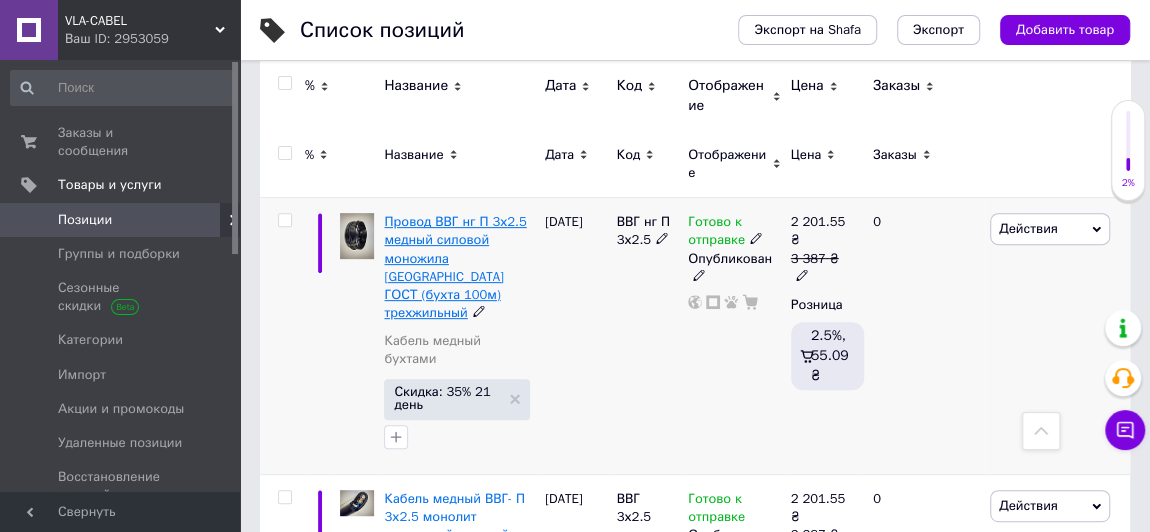 click on "Провод ВВГ нг П 3х2.5 медный силовой моножила Одесса ГОСТ (бухта 100м) трехжильный" at bounding box center (455, 267) 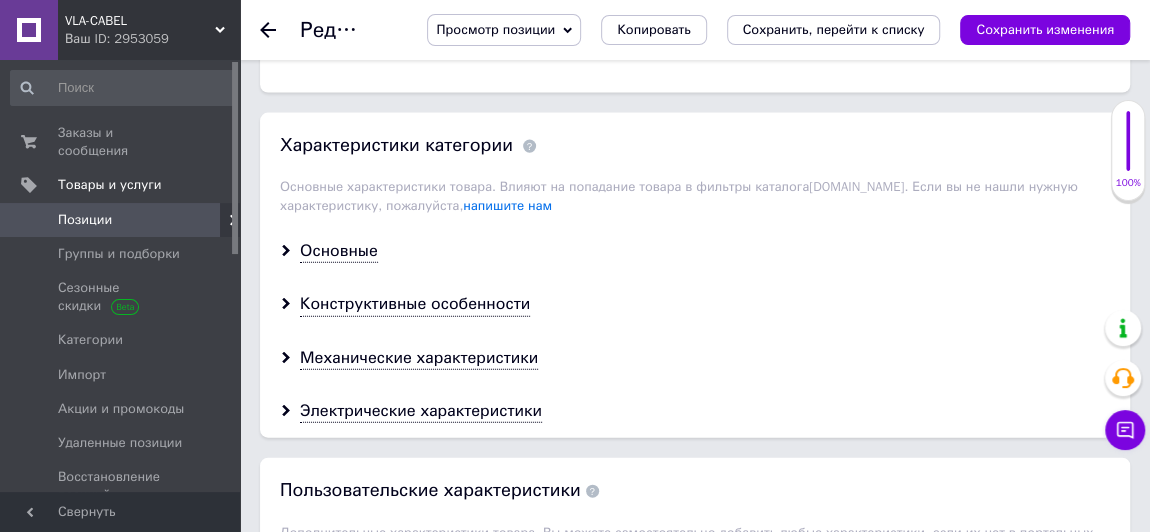scroll, scrollTop: 2225, scrollLeft: 0, axis: vertical 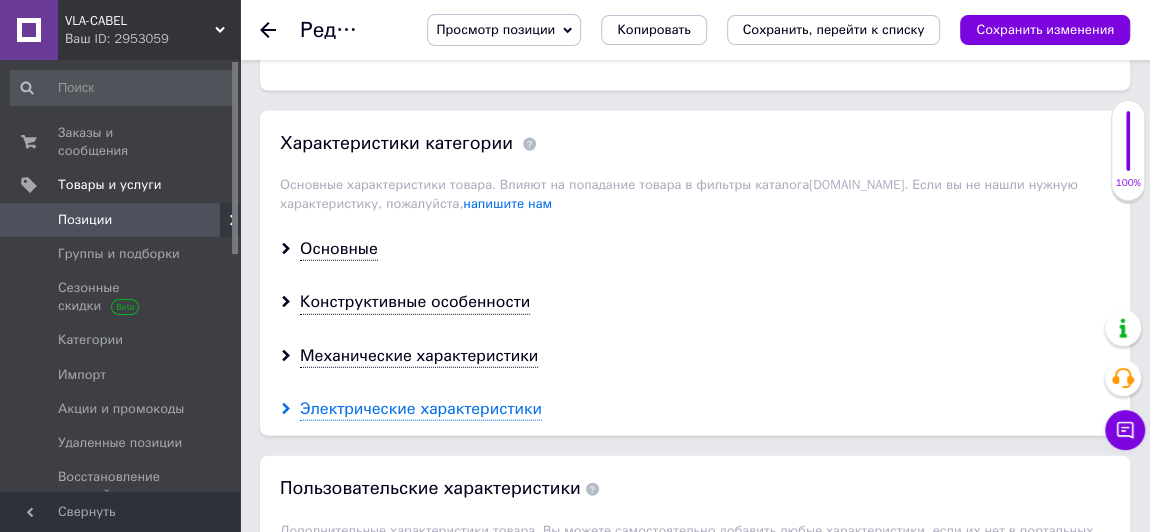 click on "Электрические характеристики" at bounding box center (421, 409) 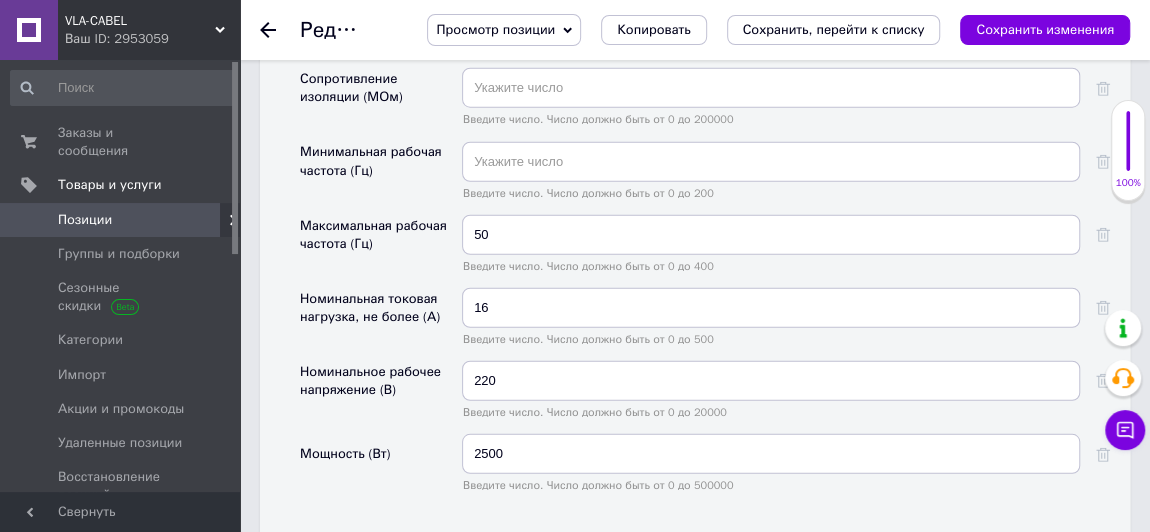 scroll, scrollTop: 2596, scrollLeft: 0, axis: vertical 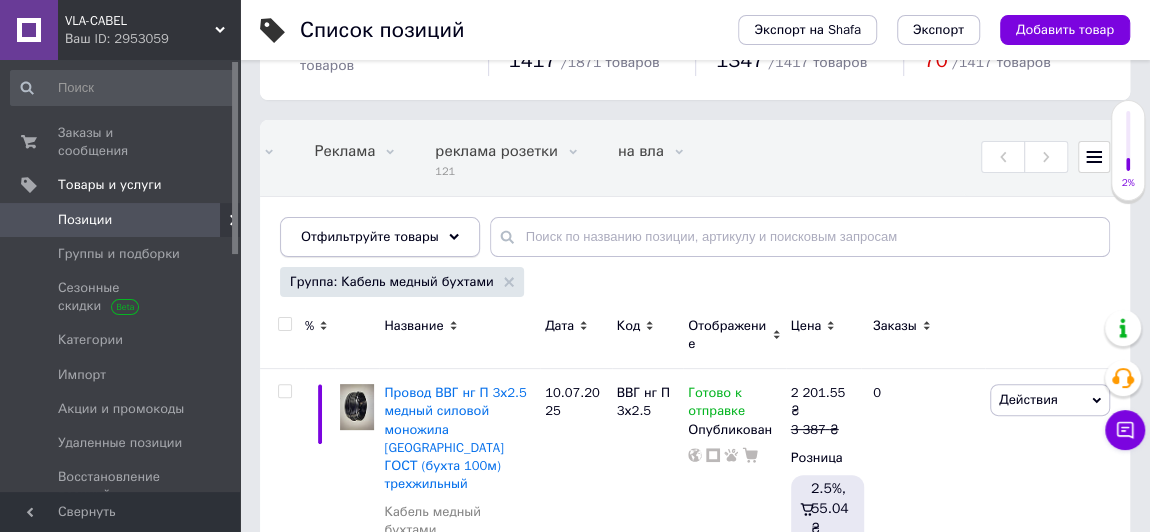 click on "Отфильтруйте товары" at bounding box center [380, 237] 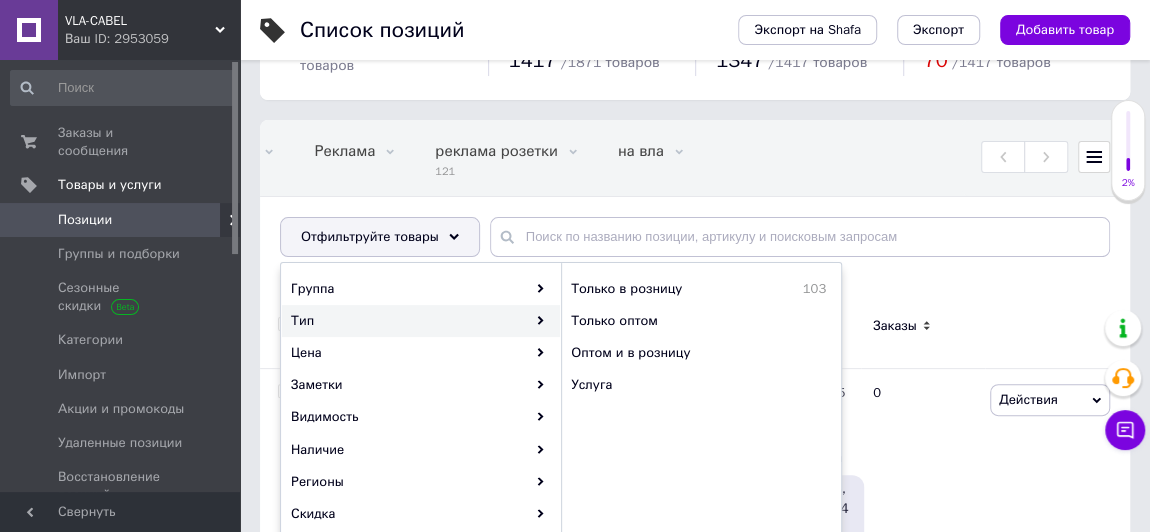 click on "Все 1871 Скрытые 454 Удалить Редактировать Со скидкой 863 Удалить Редактировать Витрина  38 Удалить Редактировать Опубликованные 1417 Удалить Редактировать Реклама 0 Удалить Редактировать реклама розетки 121 Удалить Редактировать на вла 0 Удалить Редактировать Ok Отфильтровано...  Сохранить" at bounding box center [695, 198] 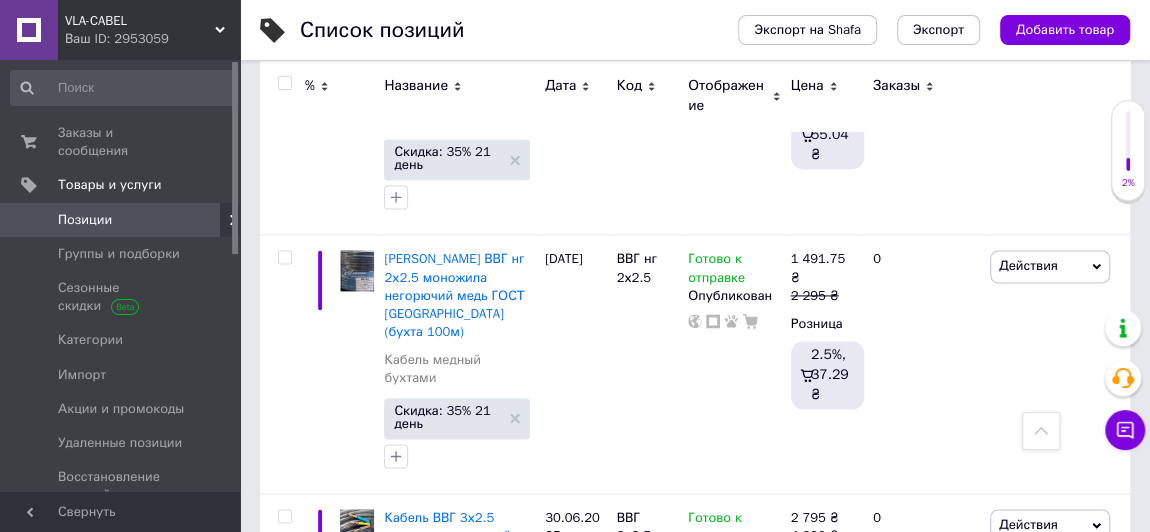 scroll, scrollTop: 1288, scrollLeft: 0, axis: vertical 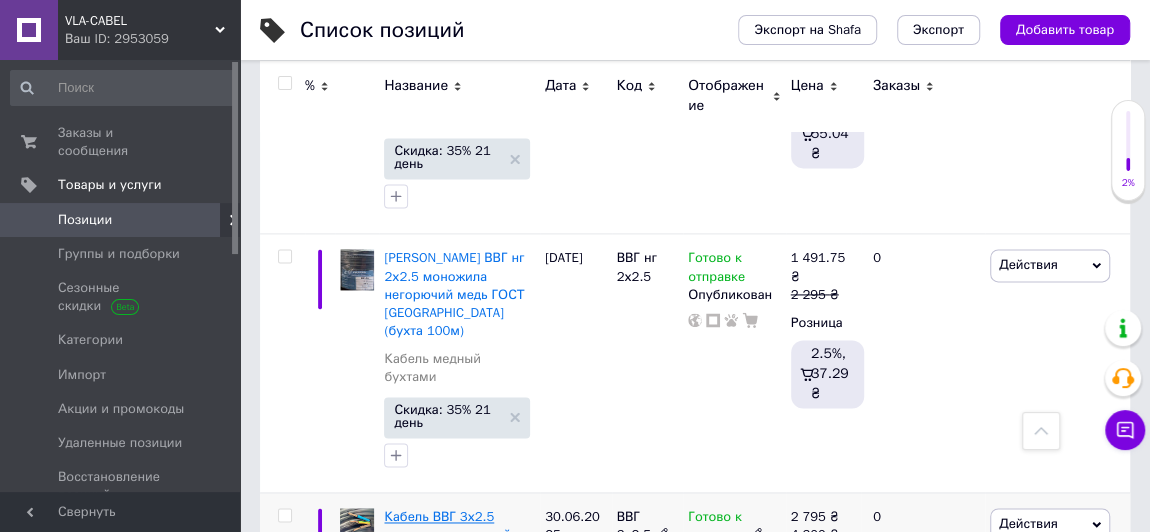 click on "Кабель ВВГ 3х2.5 монолит негорючий плоский Одесса ГОСТ (кратно 100м)" at bounding box center (452, 544) 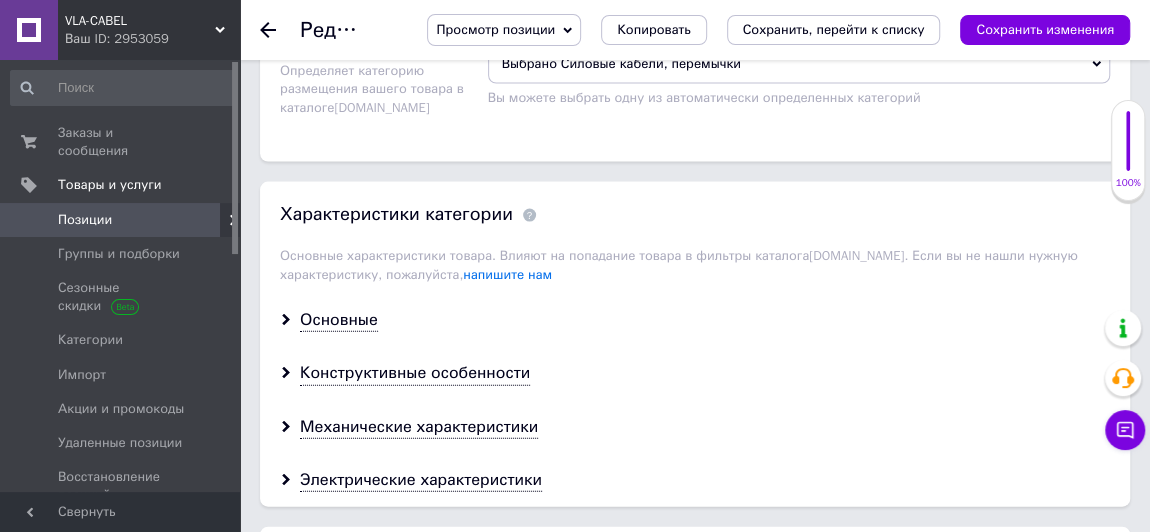 scroll, scrollTop: 2123, scrollLeft: 0, axis: vertical 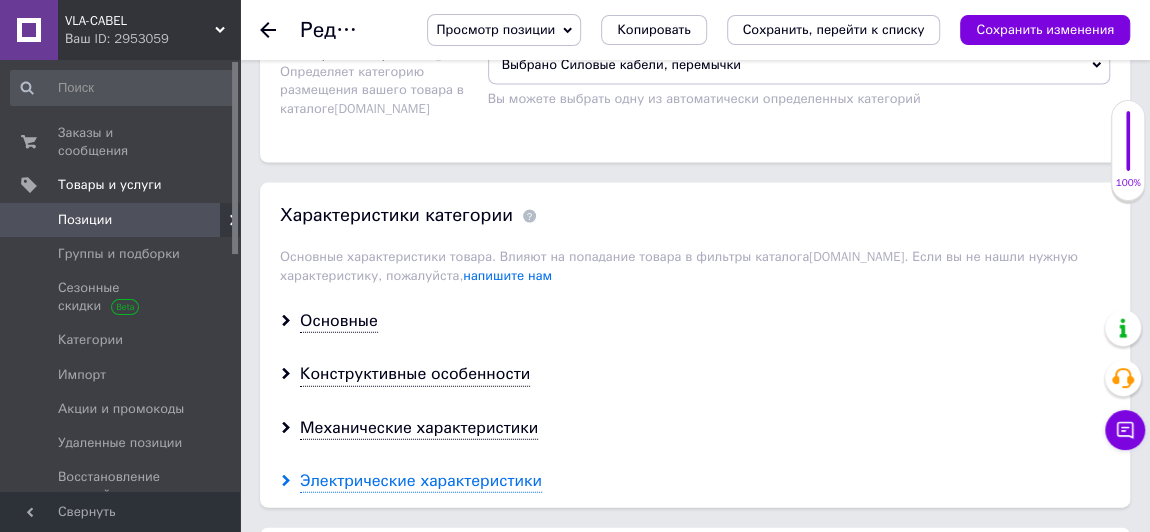 click on "Электрические характеристики" at bounding box center (421, 481) 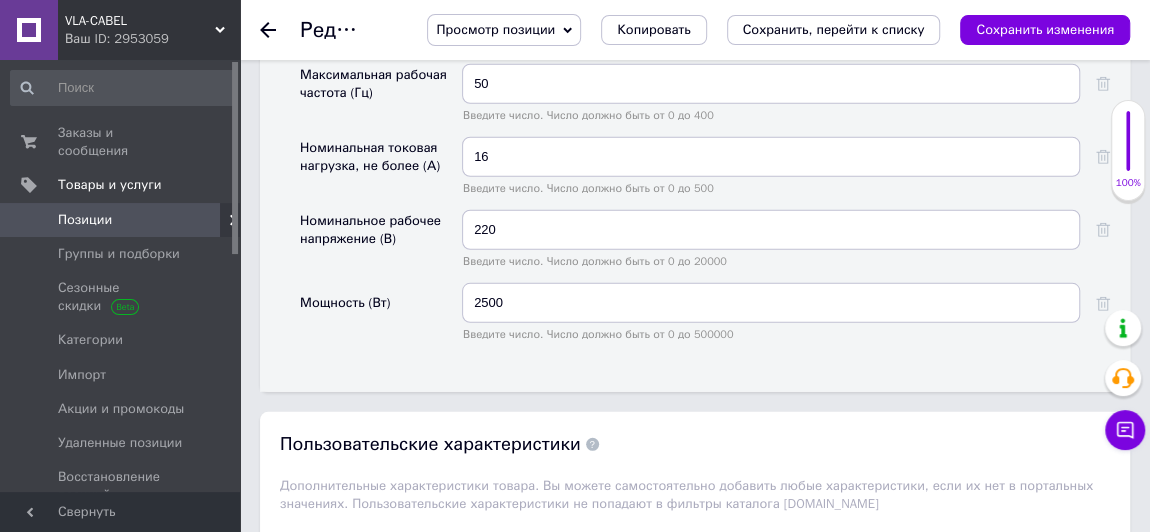 scroll, scrollTop: 2716, scrollLeft: 0, axis: vertical 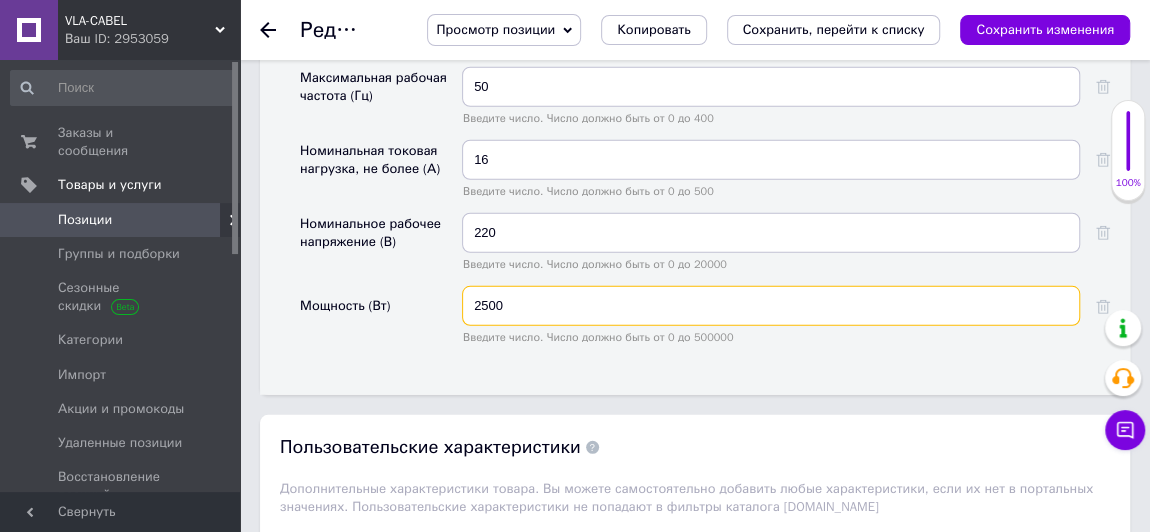 click on "2500" at bounding box center [771, 306] 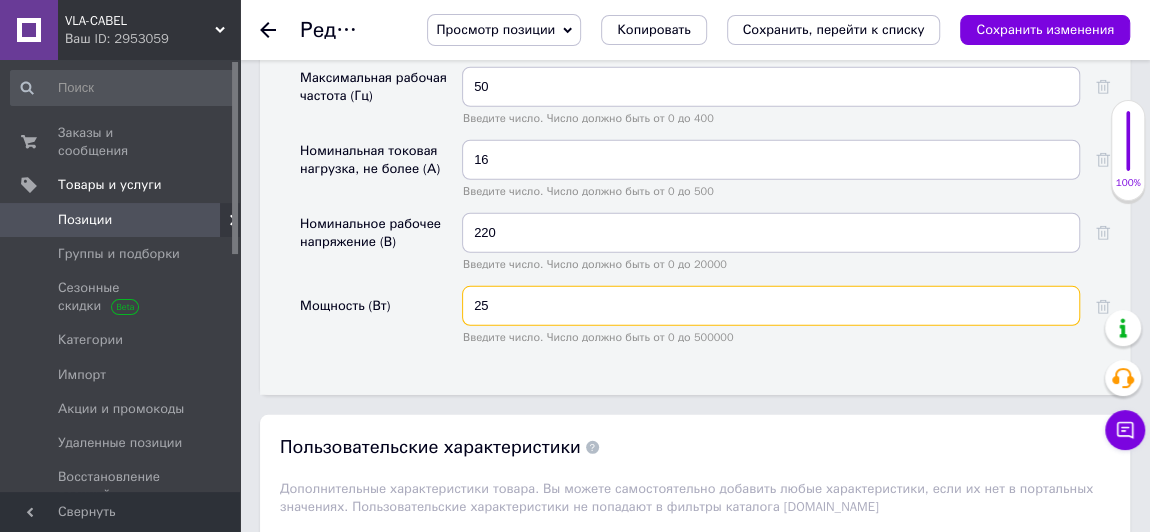 type on "2" 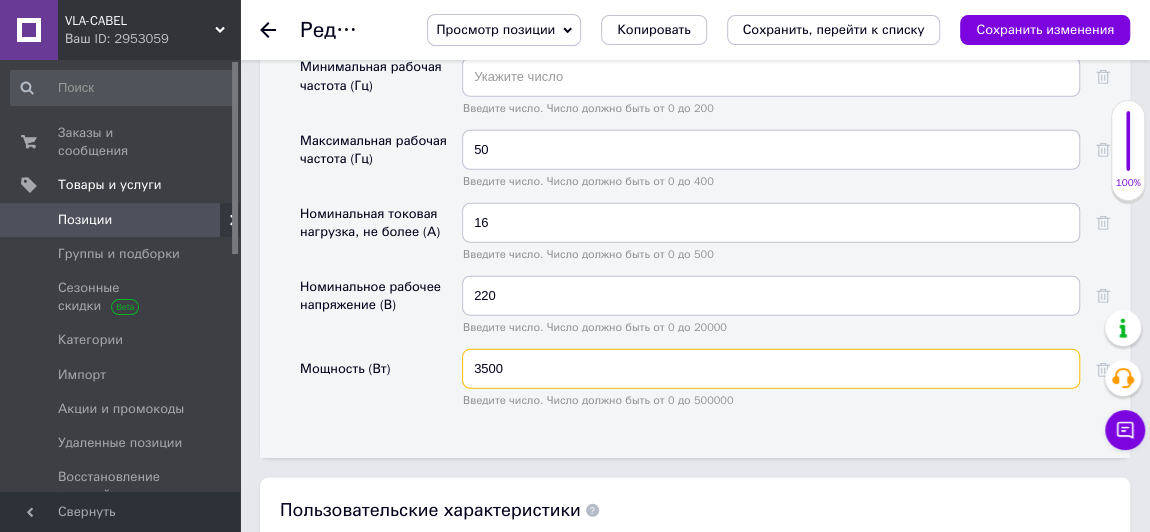 scroll, scrollTop: 2641, scrollLeft: 0, axis: vertical 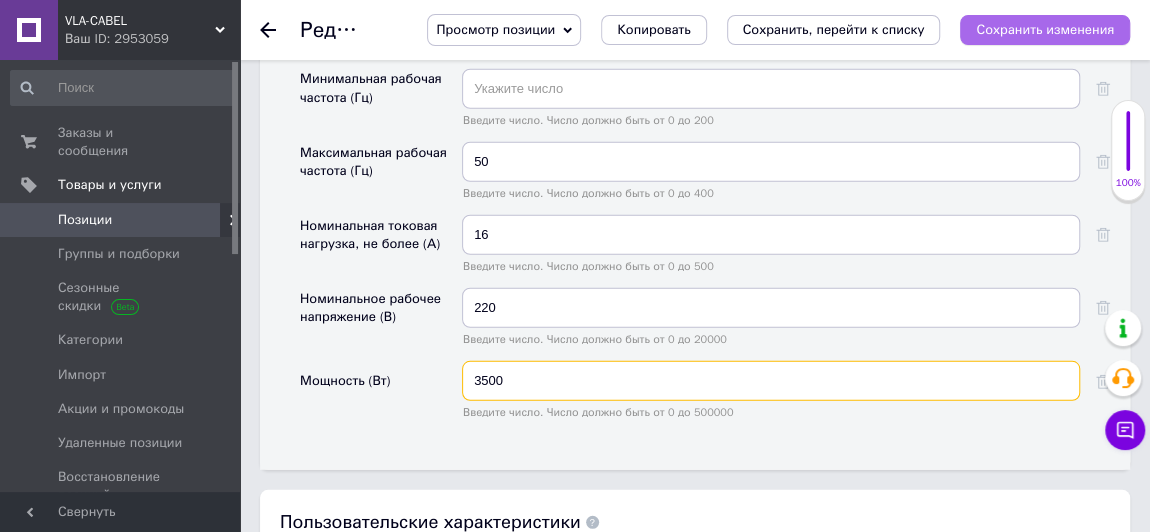 type on "3500" 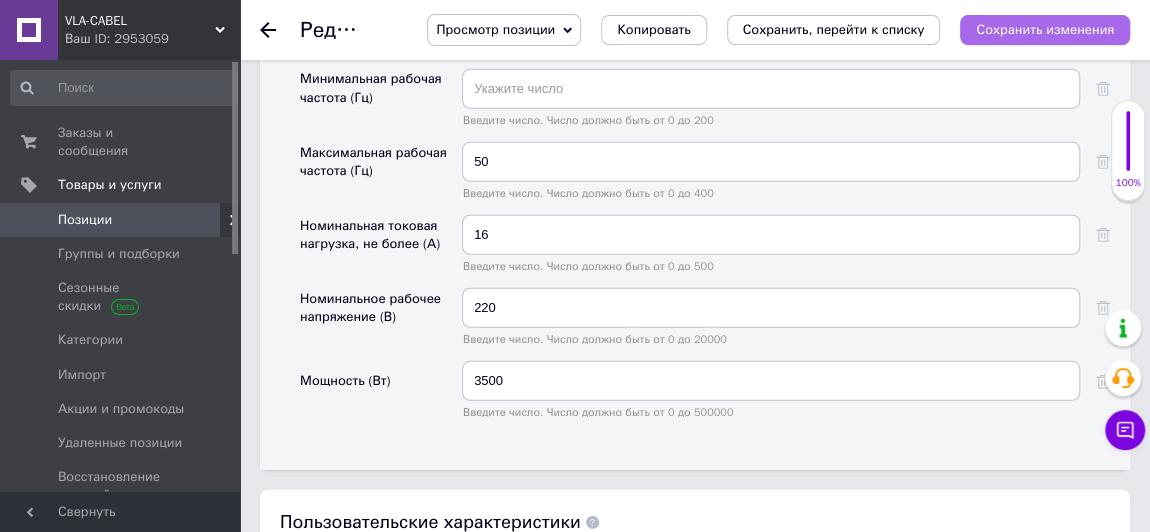 click on "Сохранить изменения" at bounding box center (1045, 29) 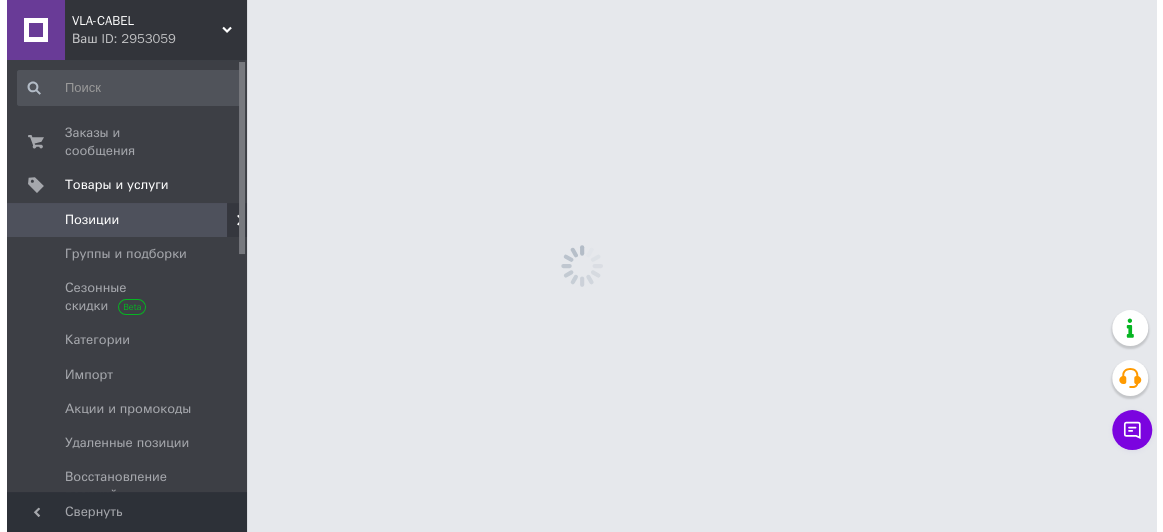 scroll, scrollTop: 0, scrollLeft: 0, axis: both 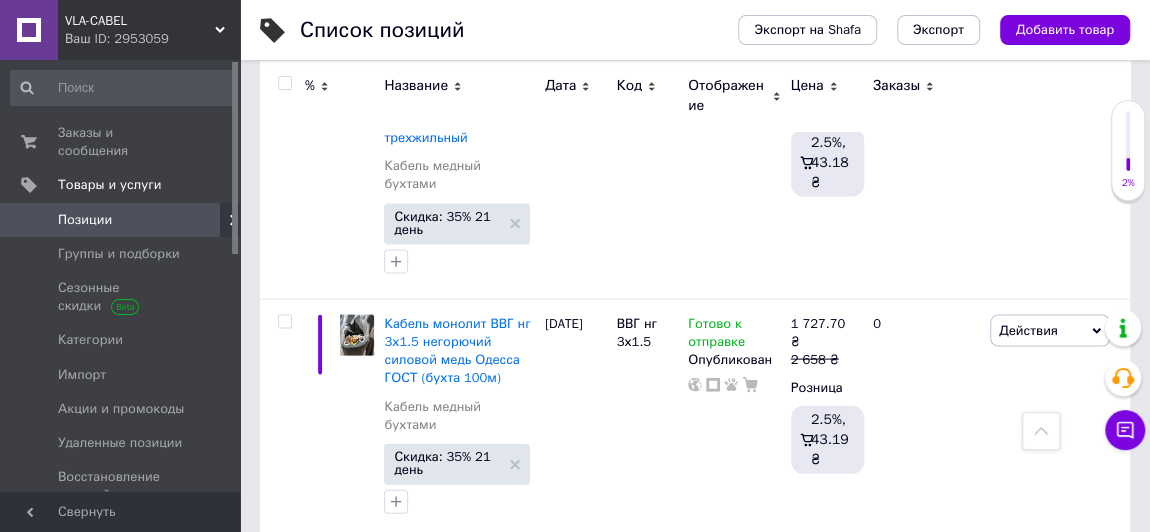click at bounding box center (357, 568) 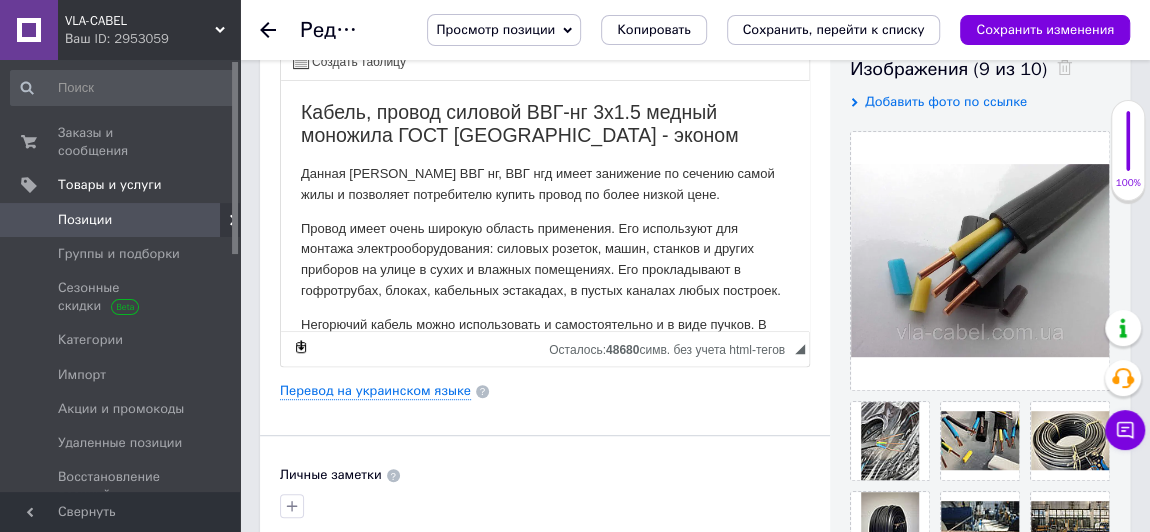 scroll, scrollTop: 369, scrollLeft: 0, axis: vertical 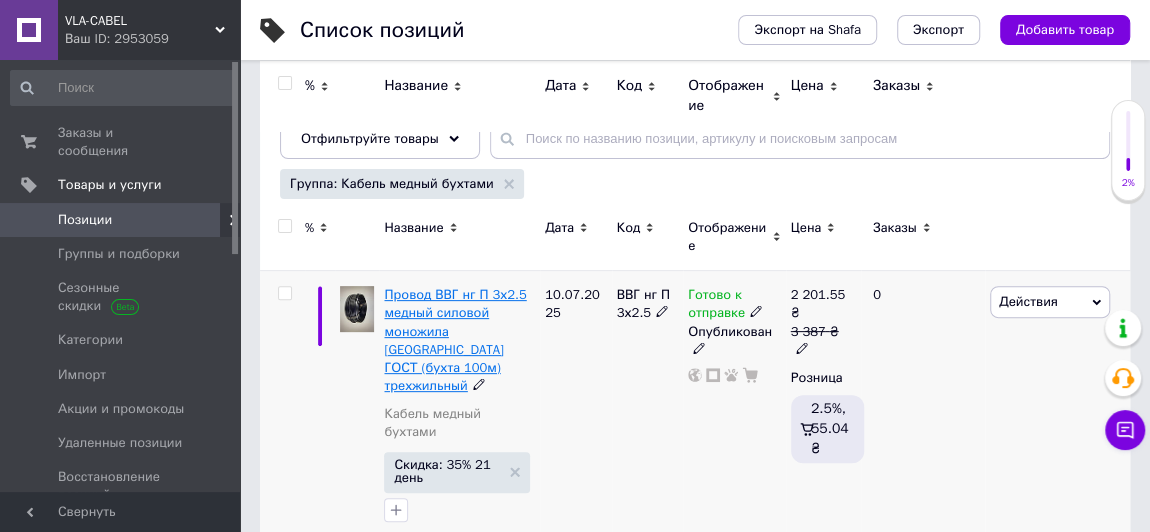 click on "Провод ВВГ нг П 3х2.5 медный силовой моножила Одесса ГОСТ (бухта 100м) трехжильный" at bounding box center (455, 340) 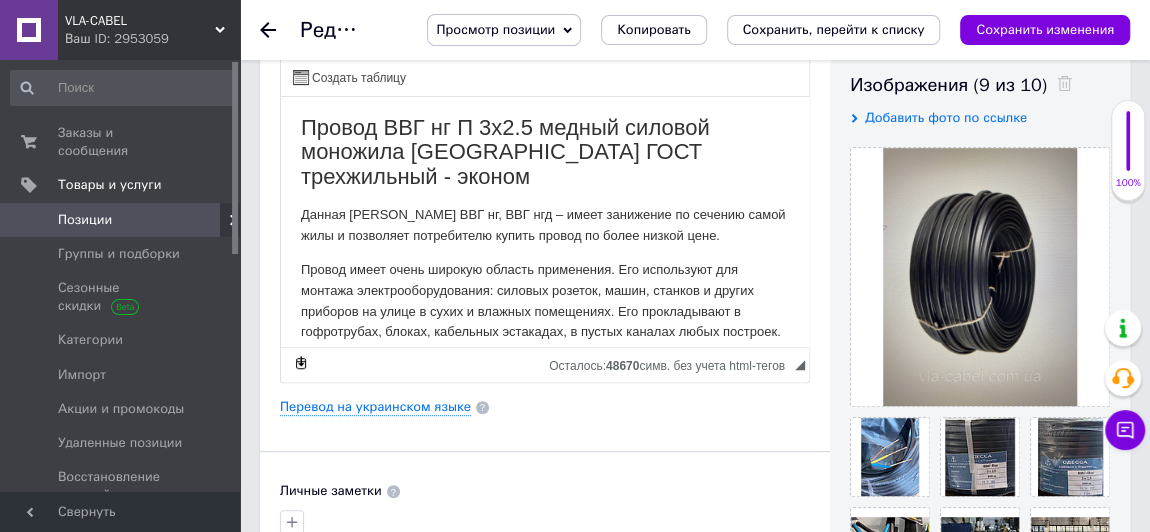 scroll, scrollTop: 3, scrollLeft: 0, axis: vertical 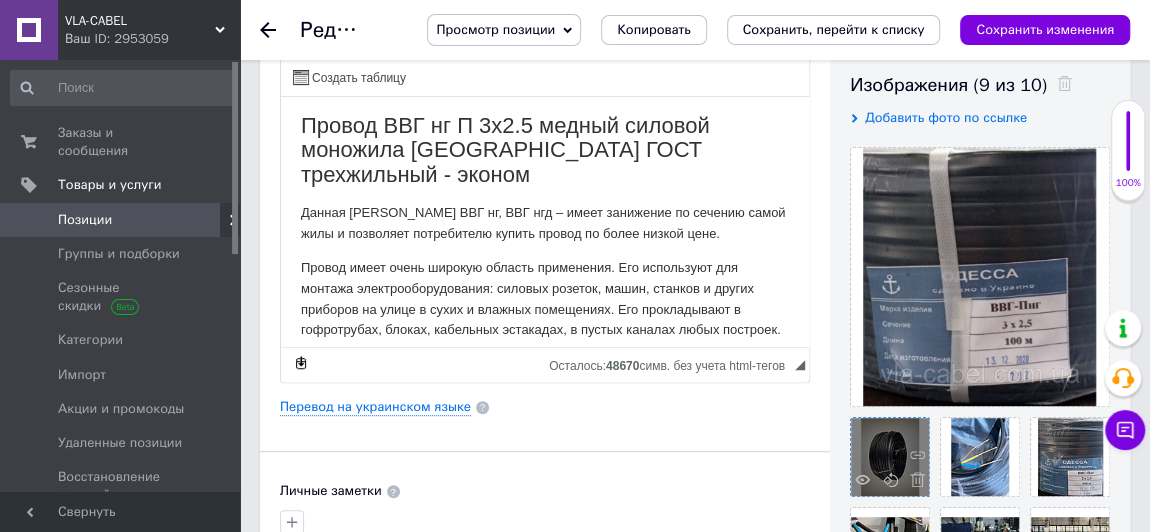 click at bounding box center (890, 457) 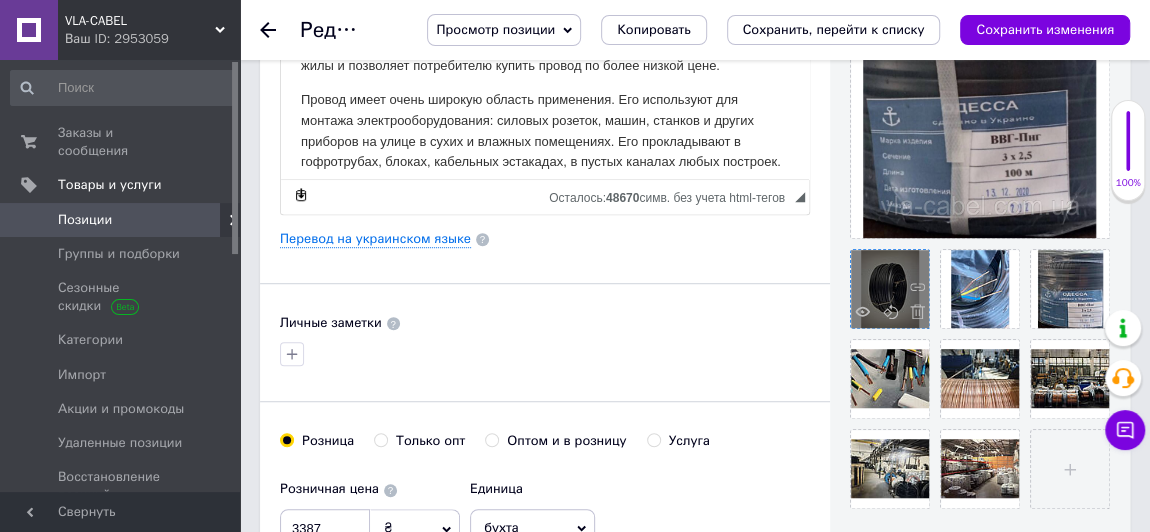 scroll, scrollTop: 517, scrollLeft: 0, axis: vertical 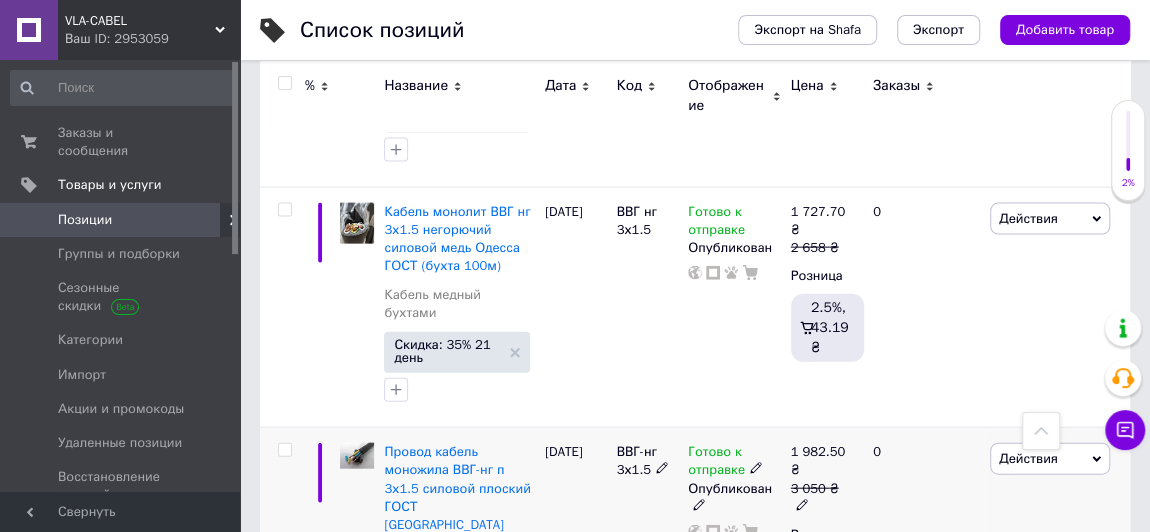 click 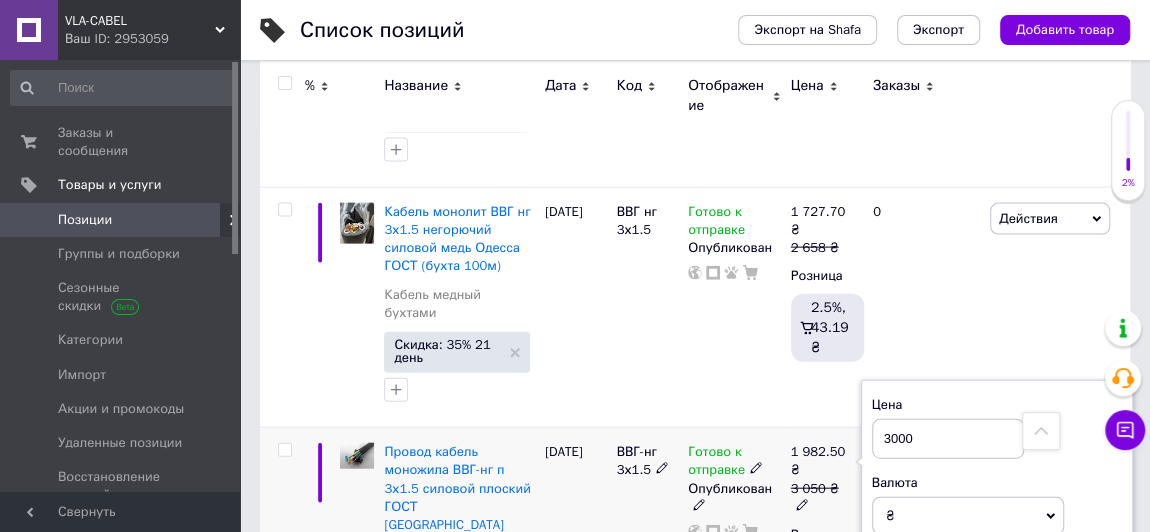 type on "3000" 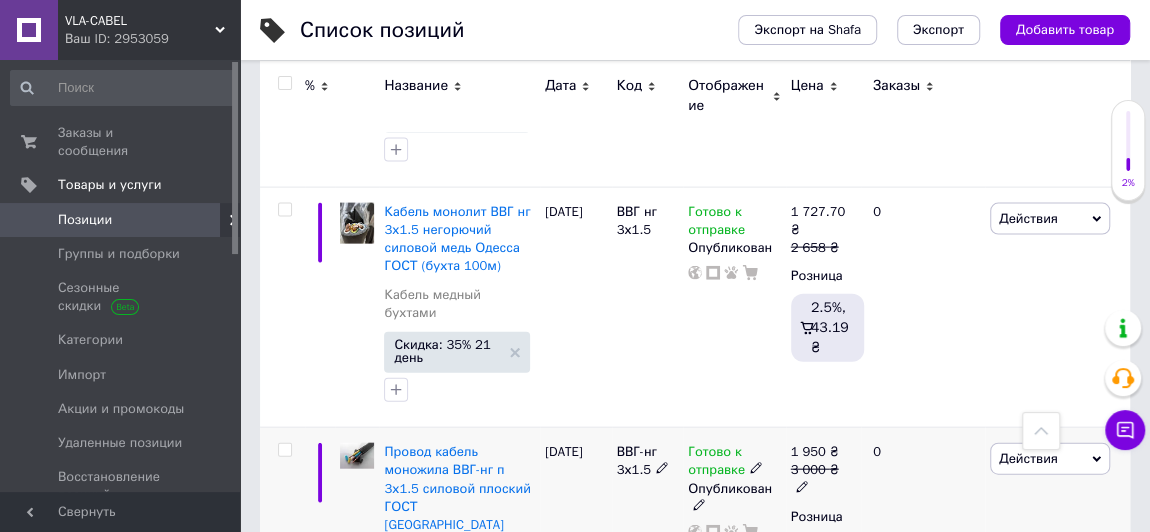 click 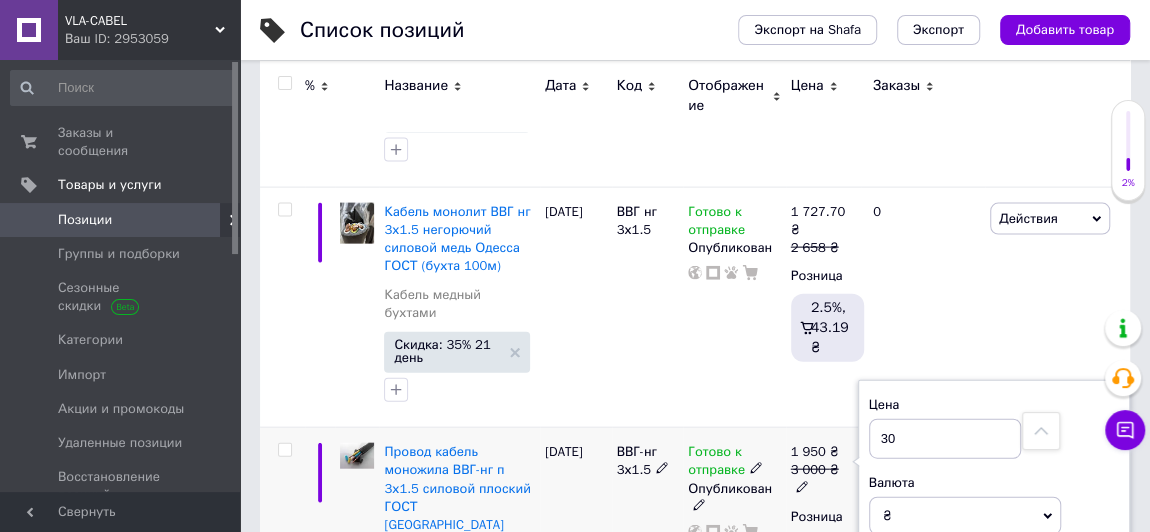 type on "3" 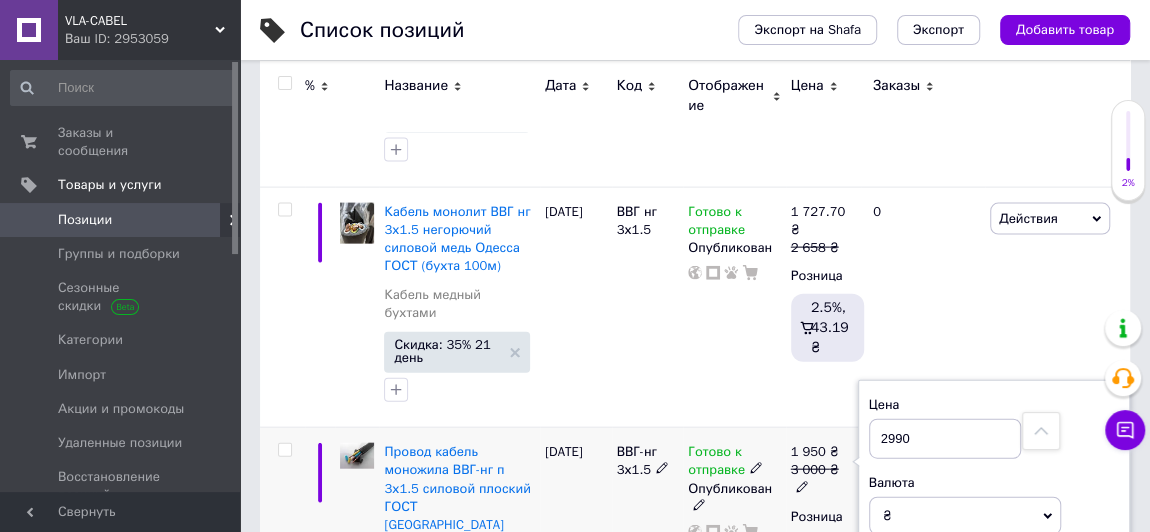 type on "2990" 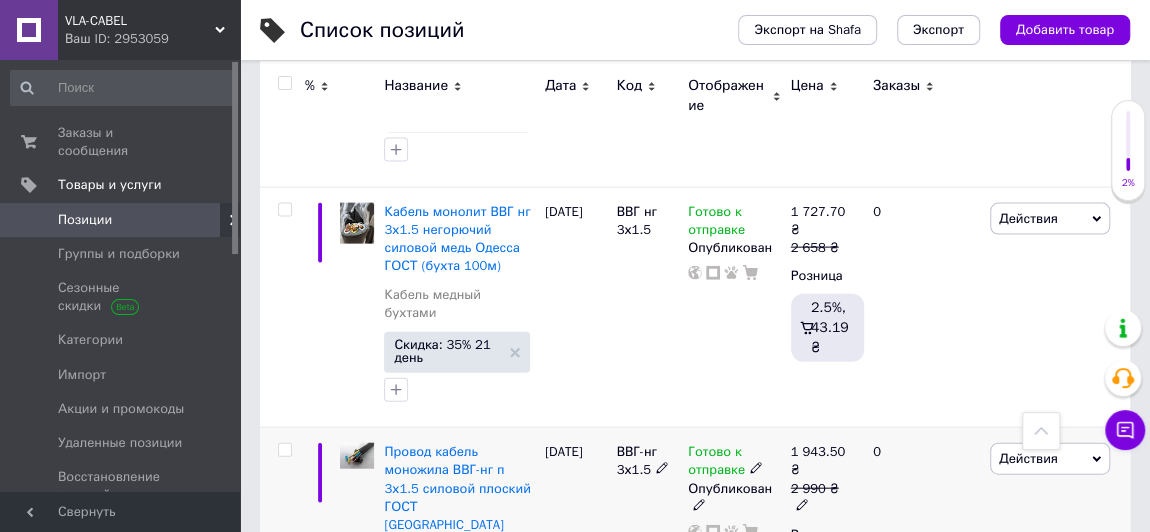 click on "2 990   ₴" at bounding box center [823, 498] 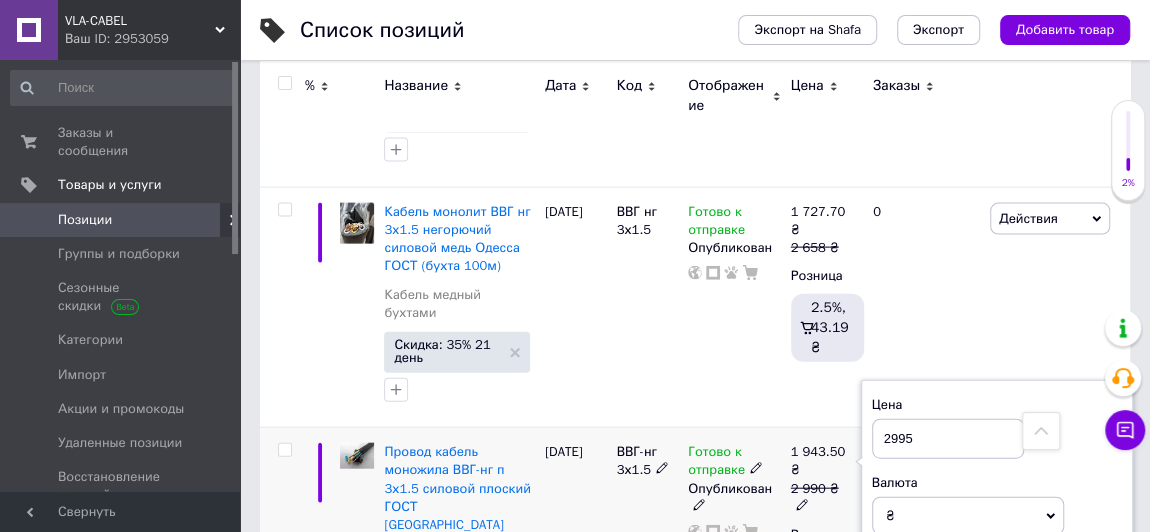 type on "2995" 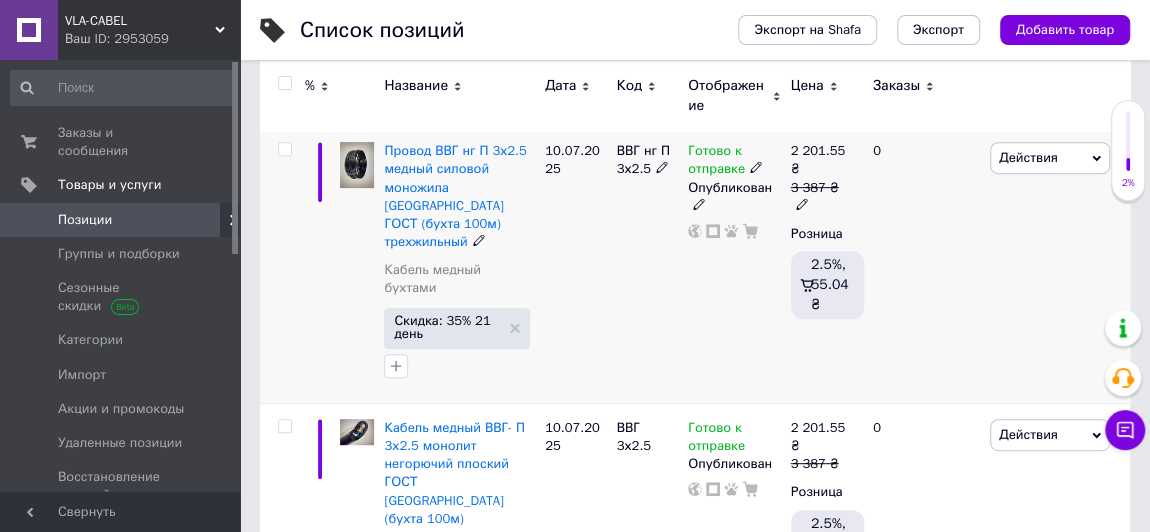 scroll, scrollTop: 341, scrollLeft: 0, axis: vertical 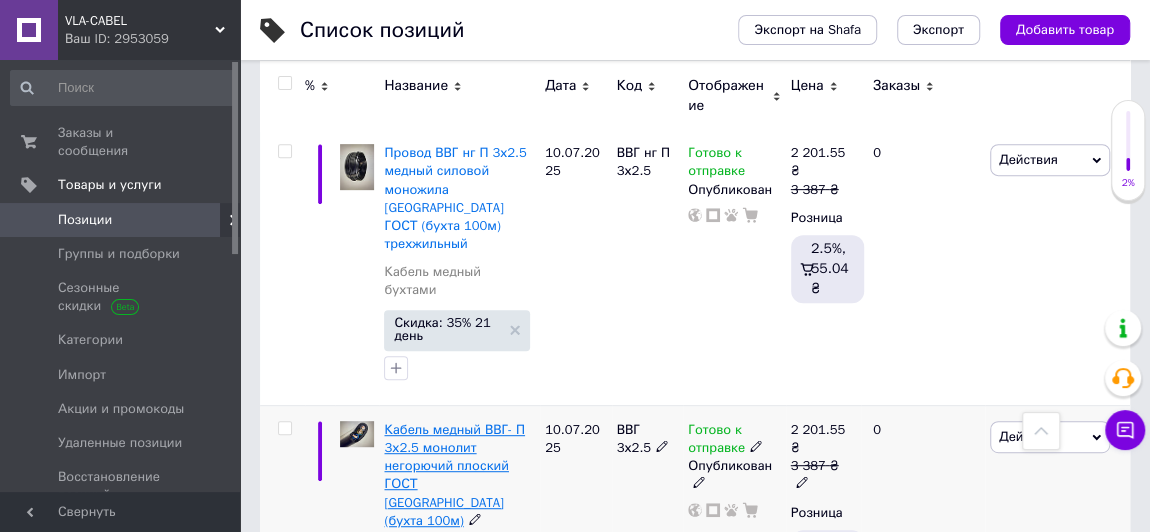 click on "Кабель медный ВВГ- П 3х2.5 монолит негорючий плоский ГОСТ Одесса (бухта 100м)" at bounding box center [454, 475] 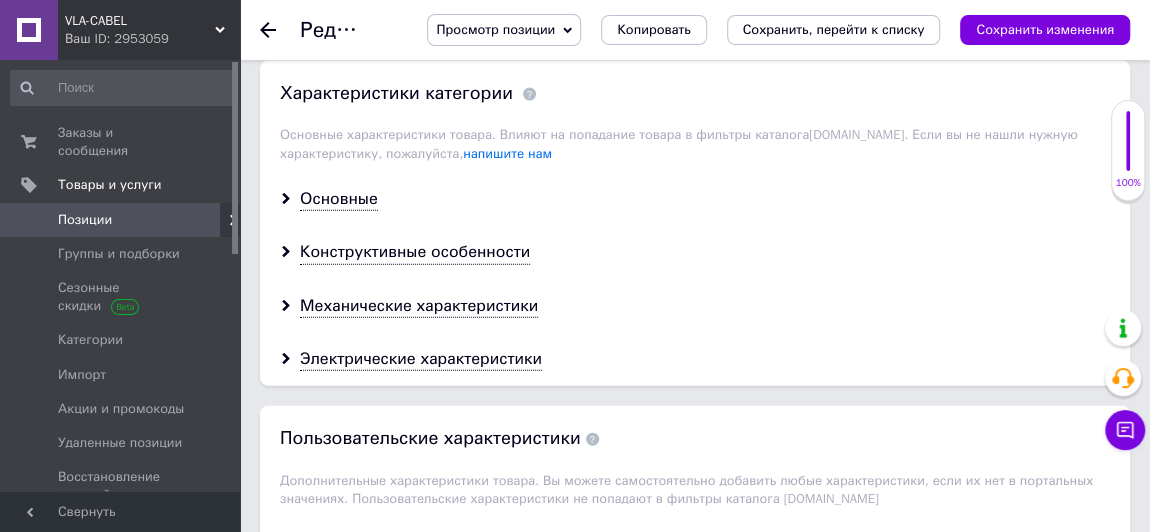 scroll, scrollTop: 2243, scrollLeft: 0, axis: vertical 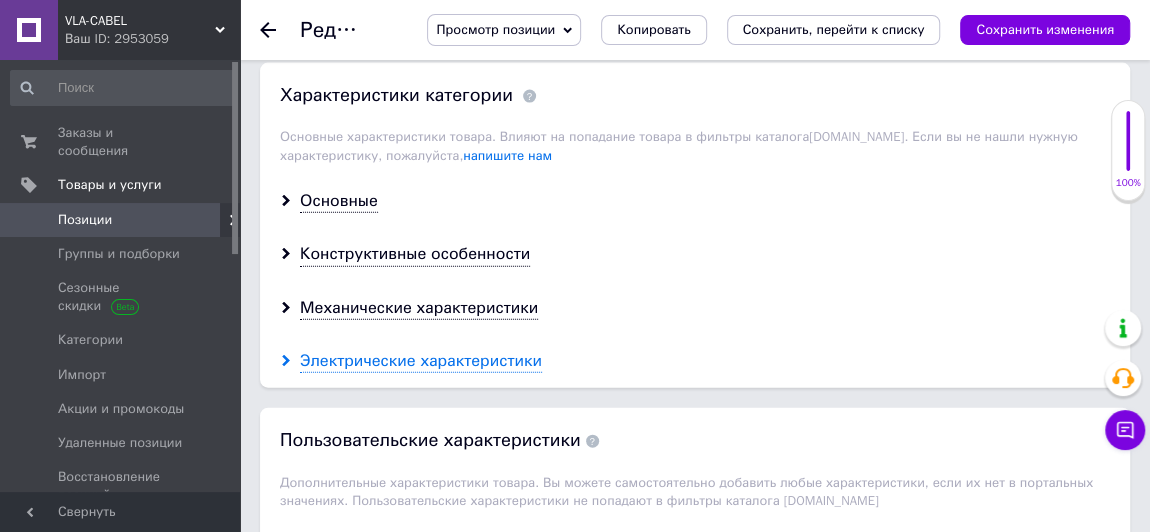 click on "Электрические характеристики" at bounding box center (421, 361) 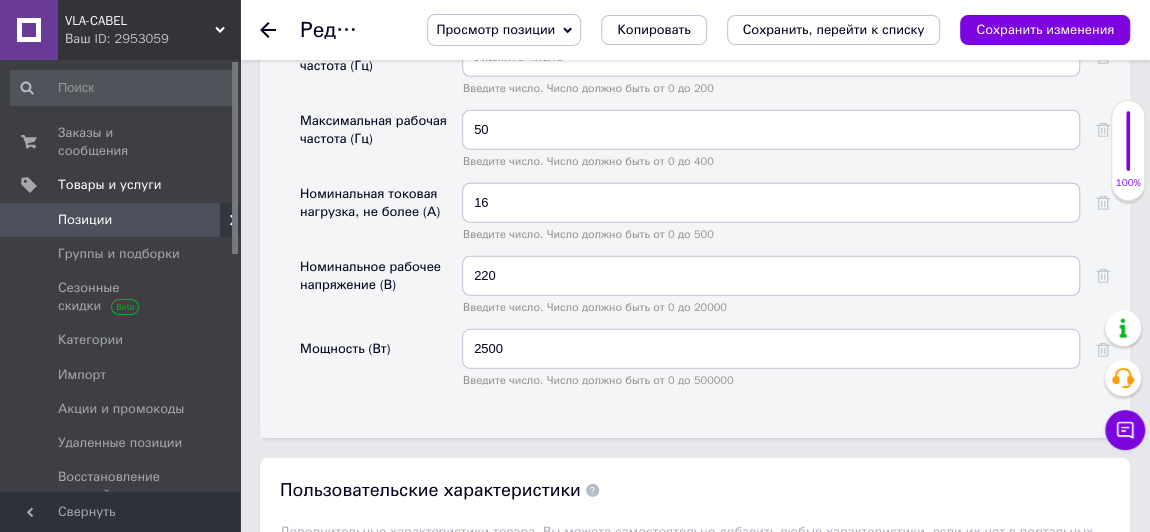 scroll, scrollTop: 2671, scrollLeft: 0, axis: vertical 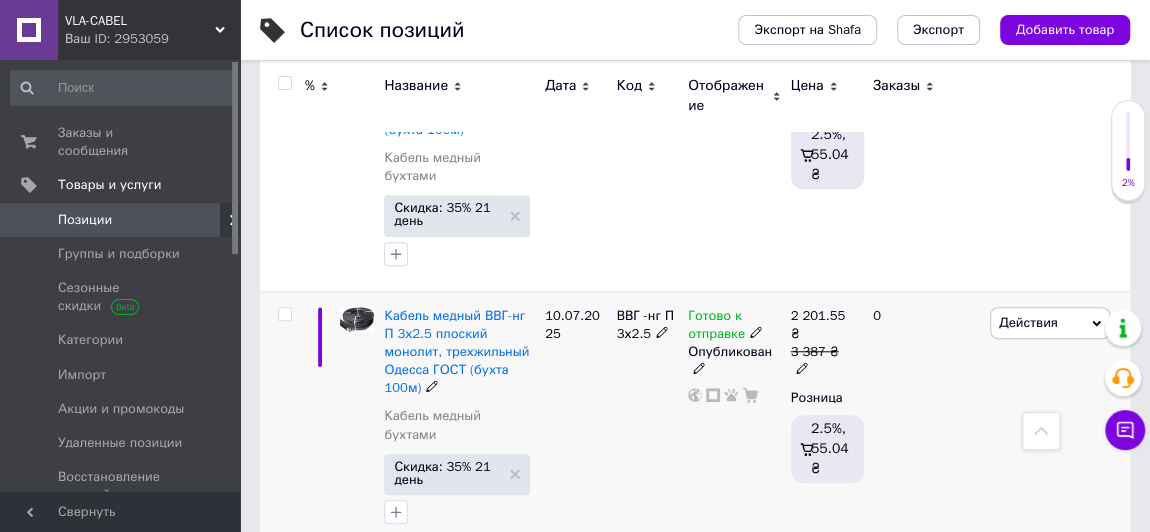 click at bounding box center [357, 420] 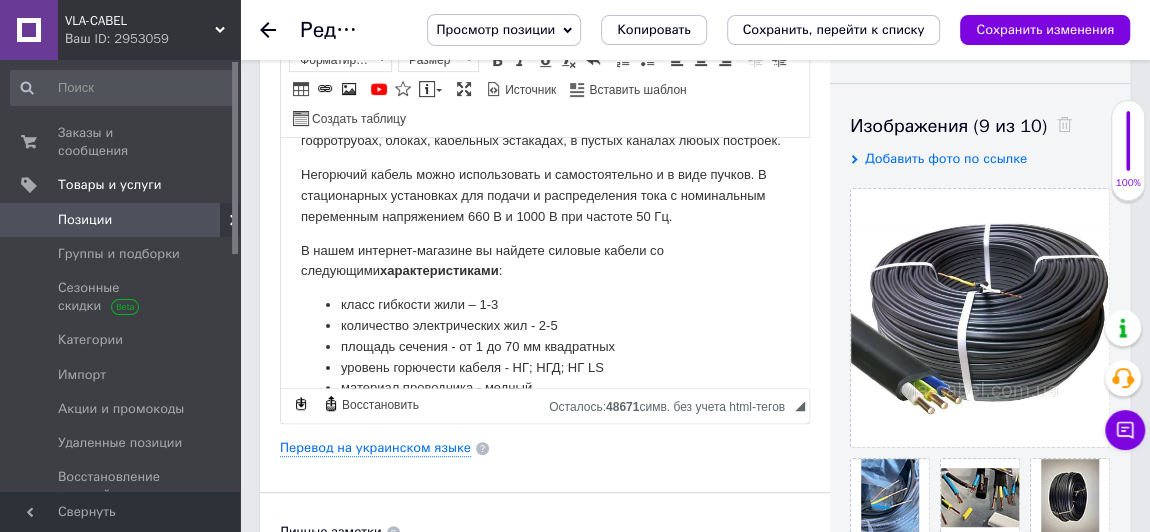 scroll, scrollTop: 261, scrollLeft: 0, axis: vertical 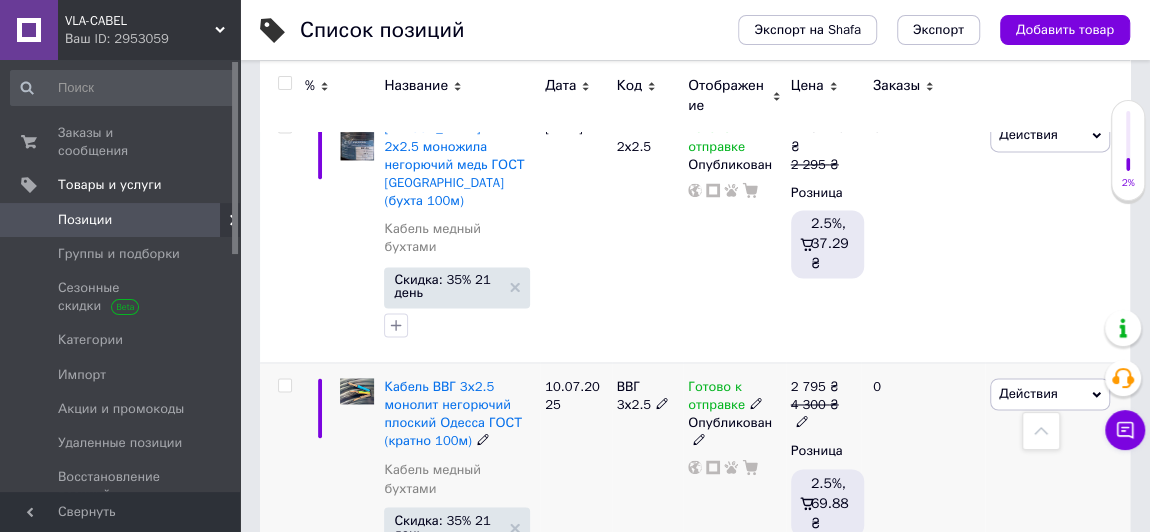 click 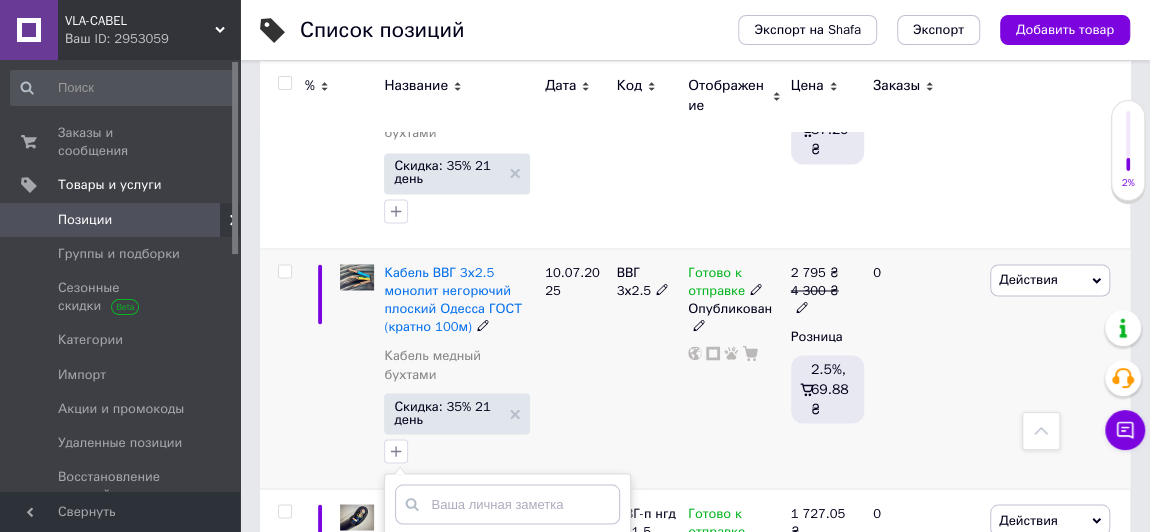 scroll, scrollTop: 1532, scrollLeft: 0, axis: vertical 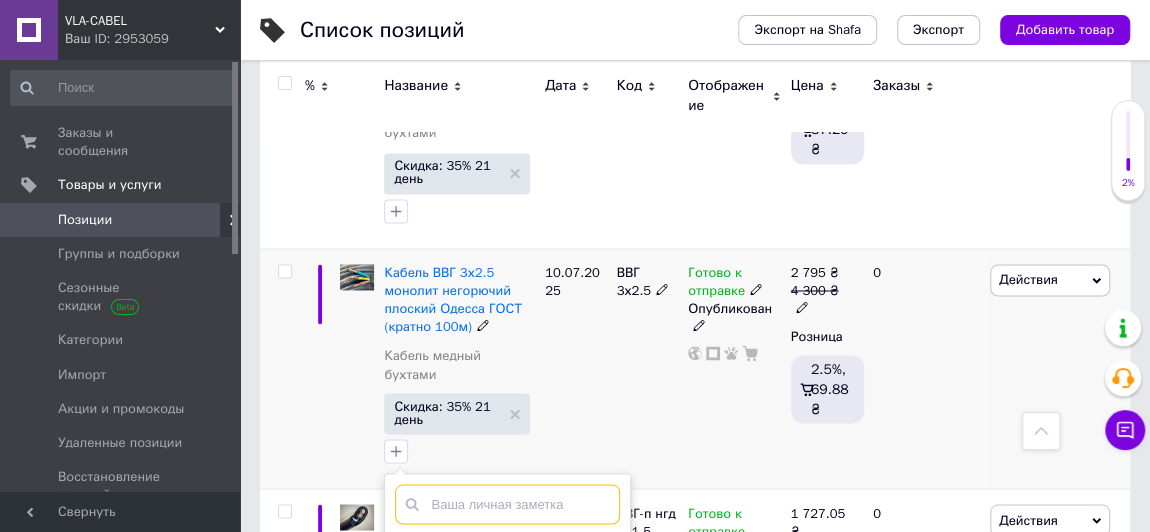click at bounding box center (507, 504) 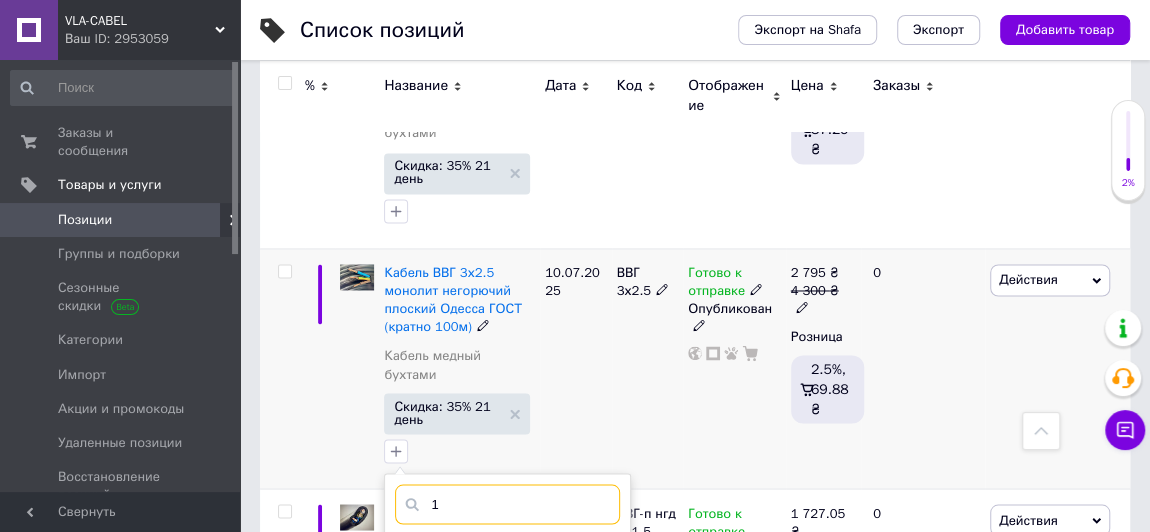 type on "1" 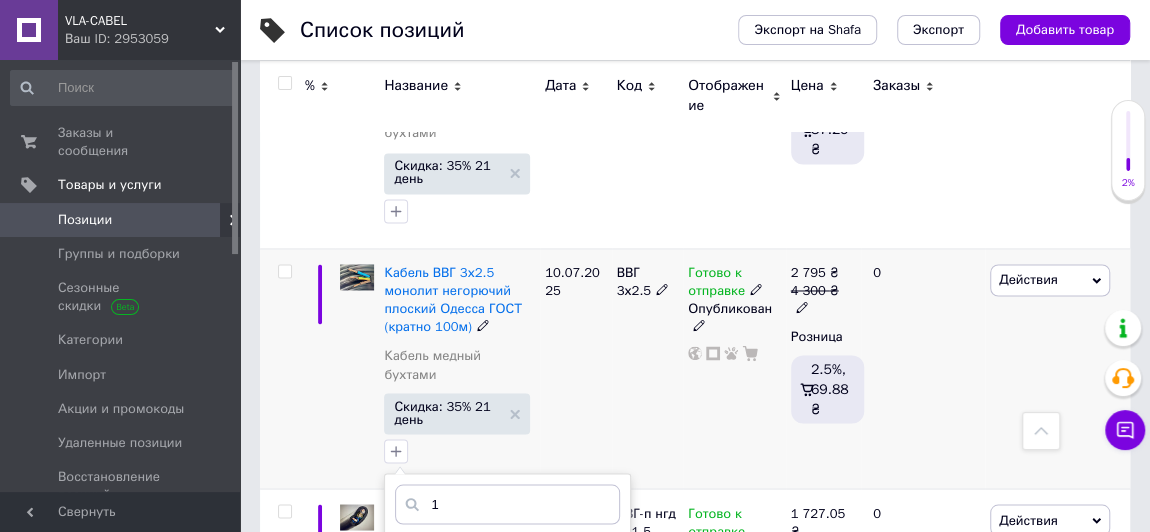 click on "Добавить заметку" at bounding box center (507, 603) 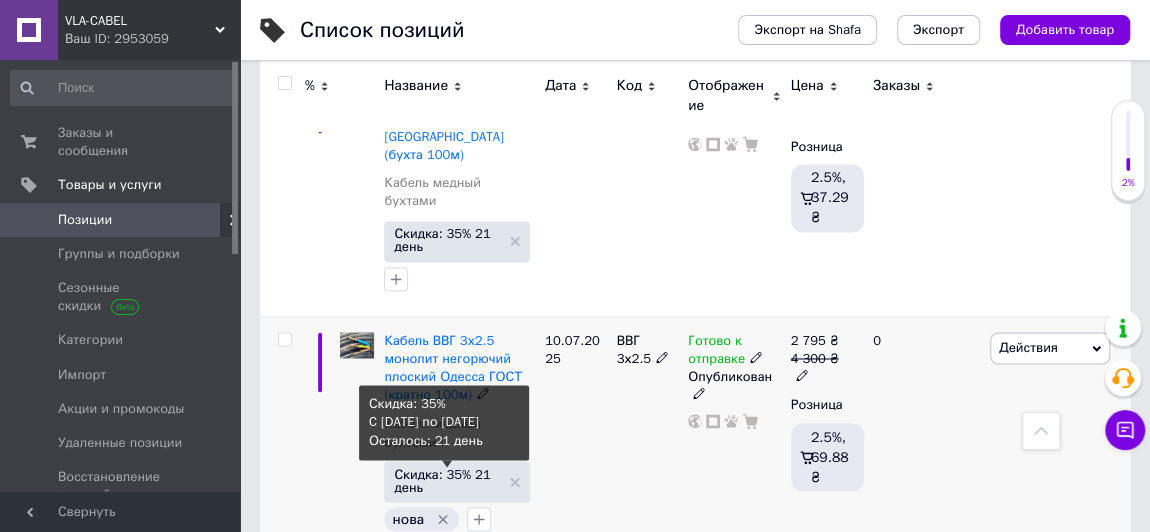 scroll, scrollTop: 1468, scrollLeft: 0, axis: vertical 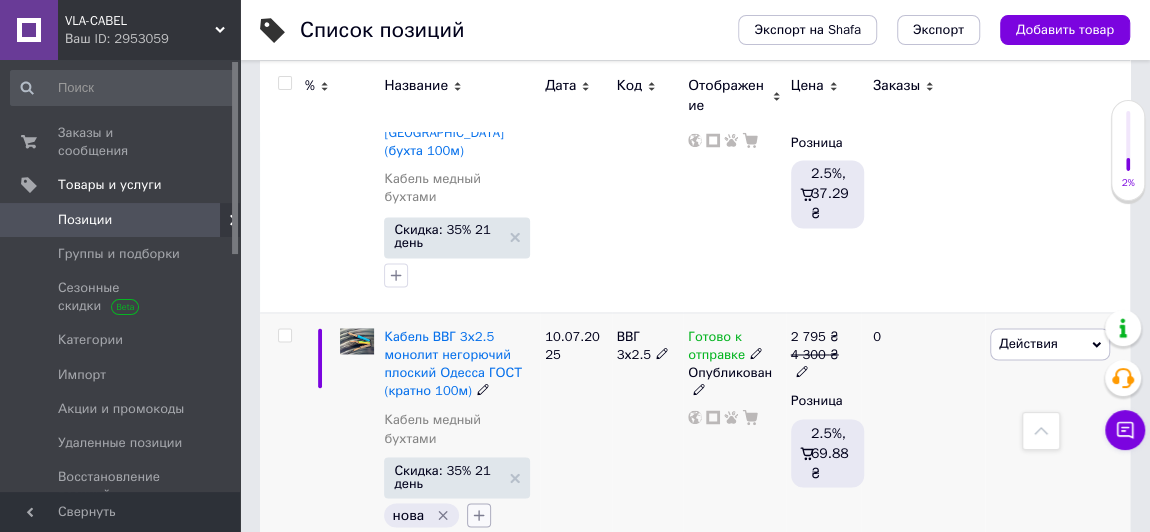 click 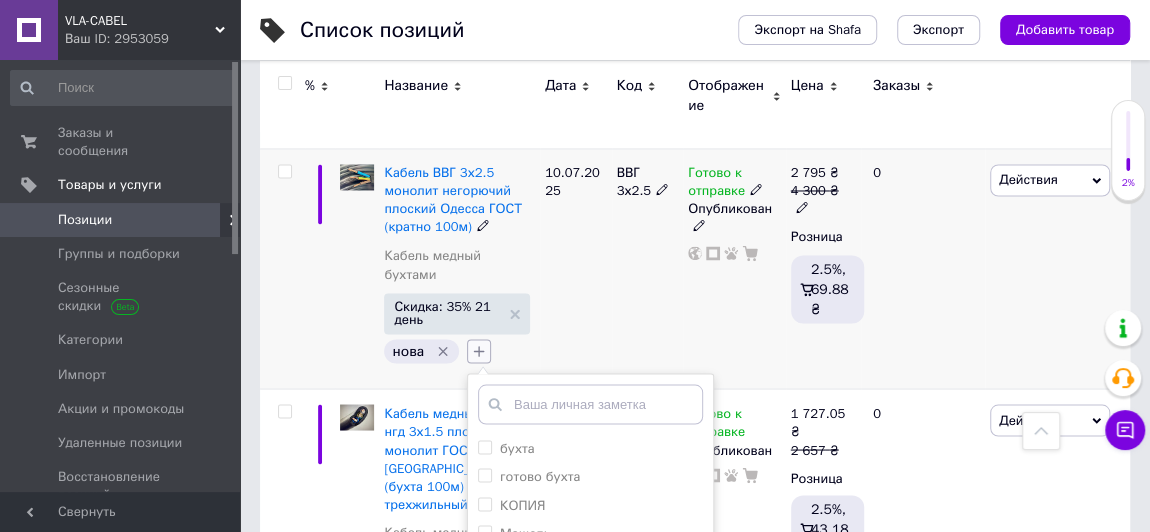 scroll, scrollTop: 1630, scrollLeft: 0, axis: vertical 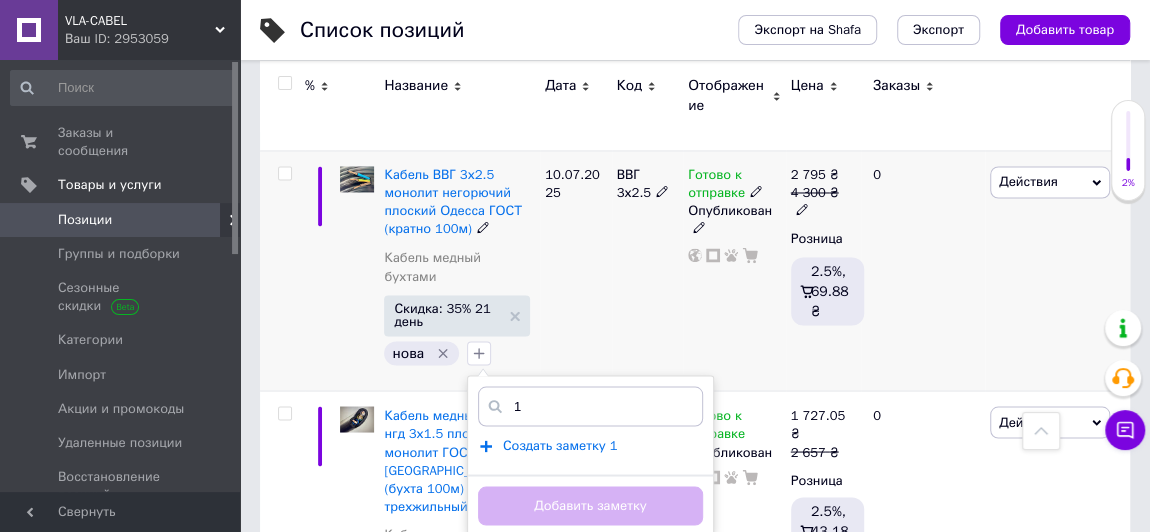 type on "1" 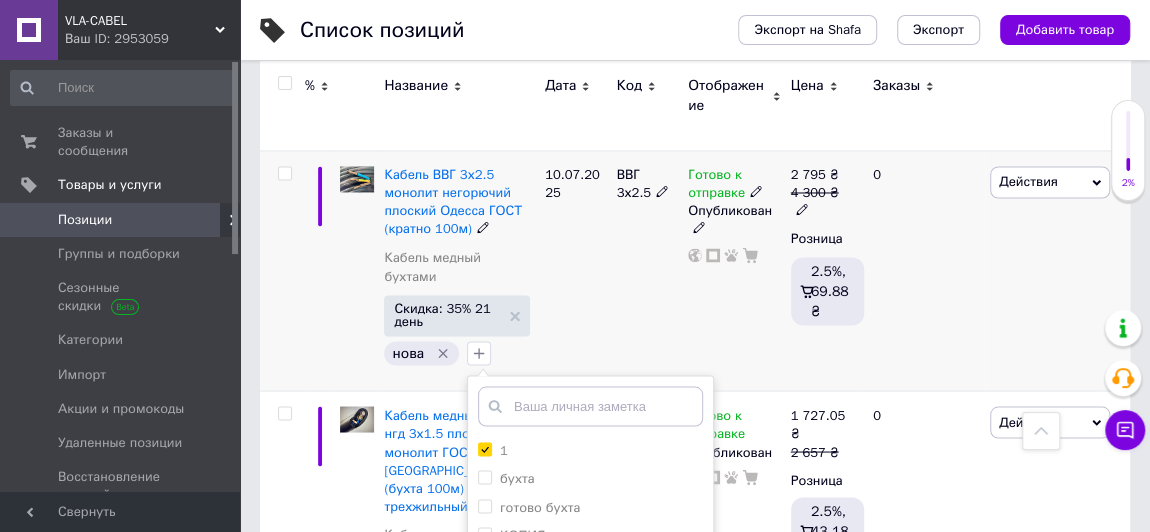 click on "Добавить заметку" at bounding box center [590, 698] 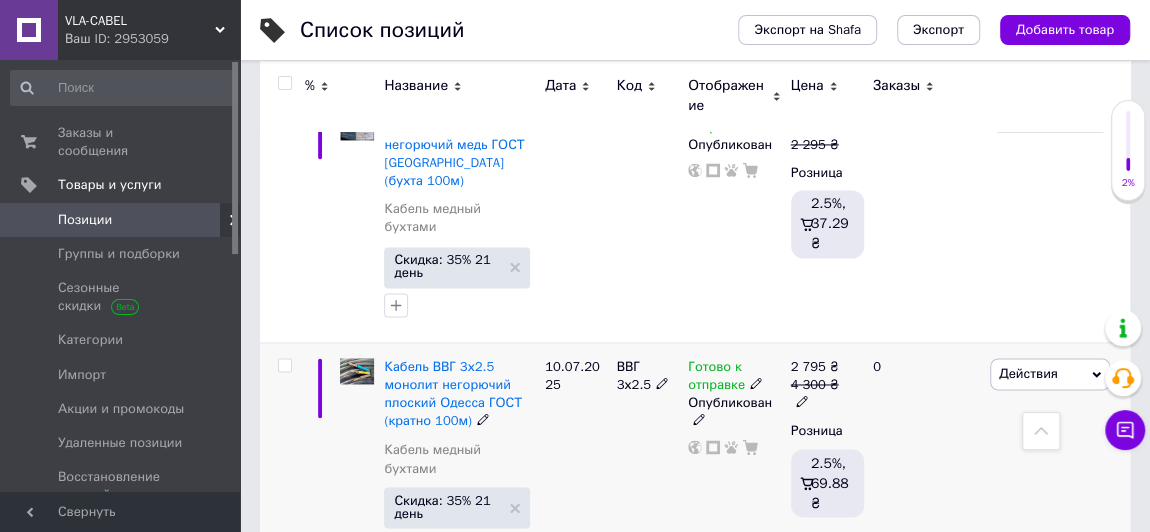 scroll, scrollTop: 1439, scrollLeft: 0, axis: vertical 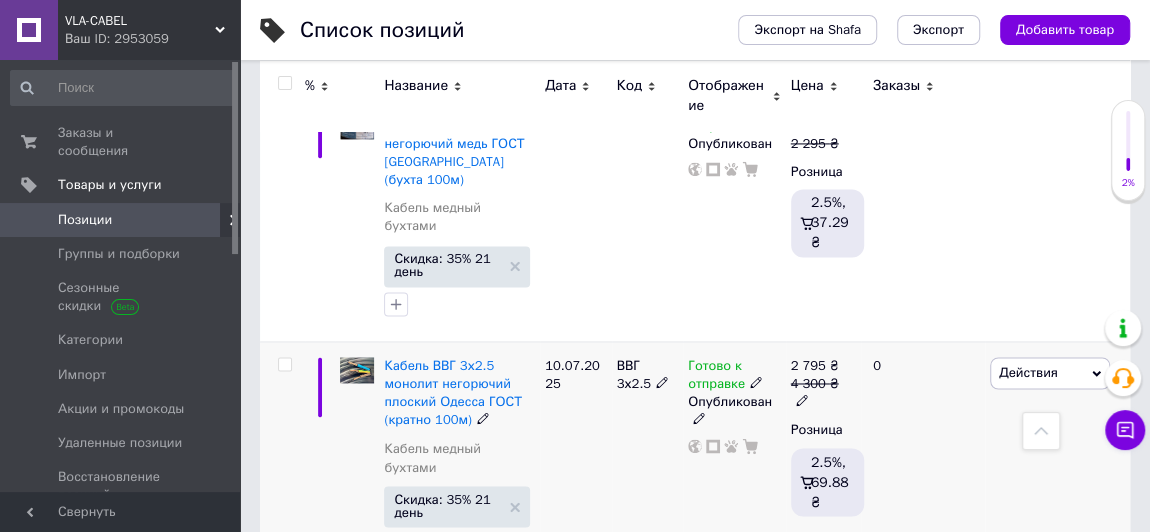click 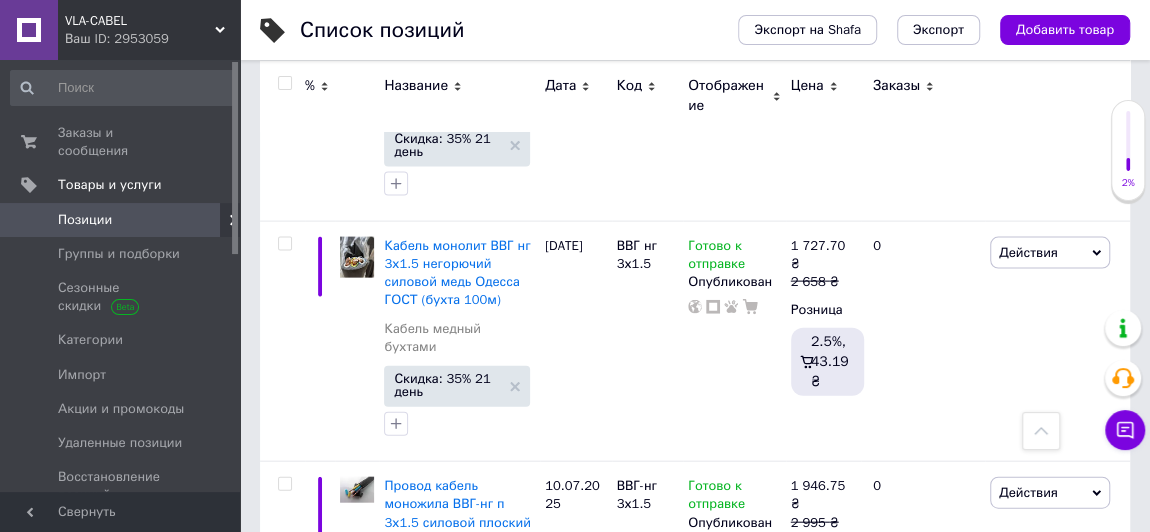 scroll, scrollTop: 2075, scrollLeft: 0, axis: vertical 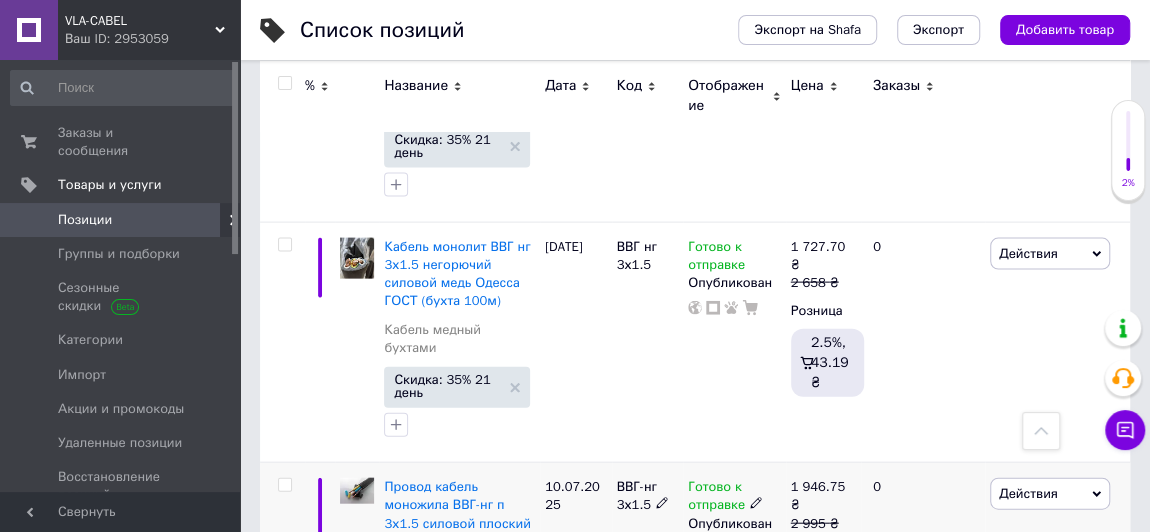 click 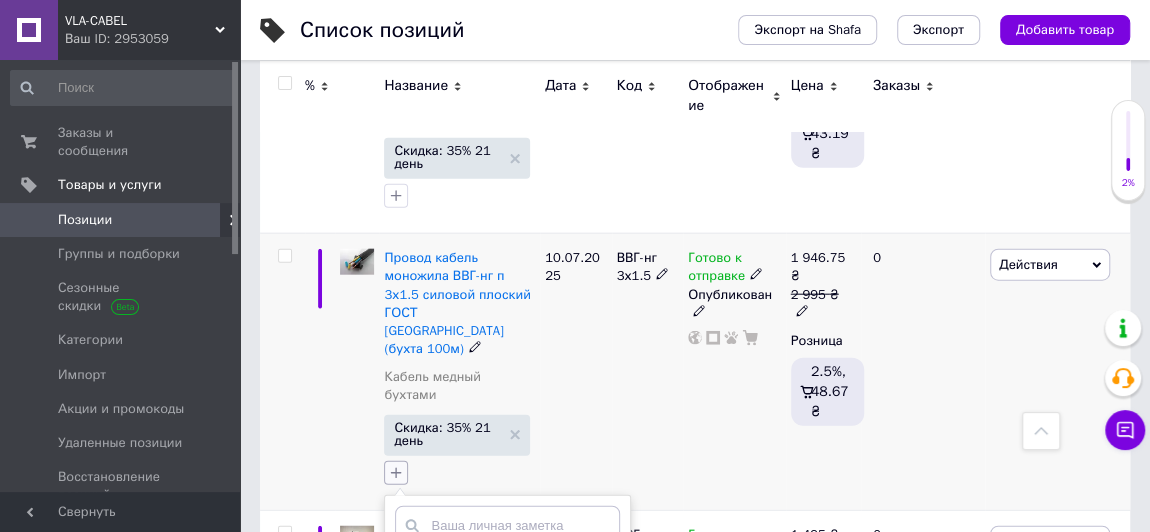 scroll, scrollTop: 2310, scrollLeft: 0, axis: vertical 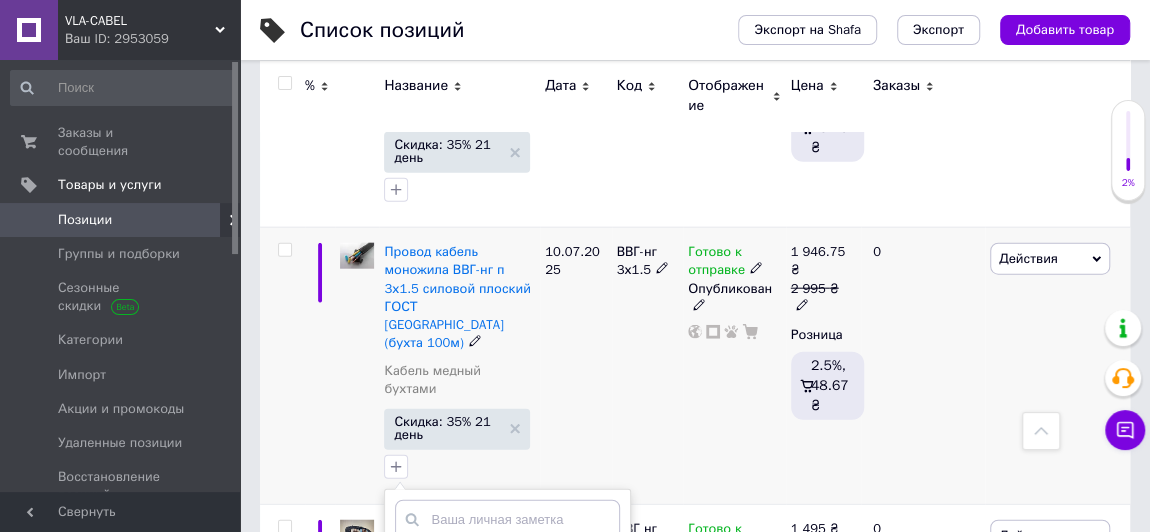 click on "1" at bounding box center (401, 787) 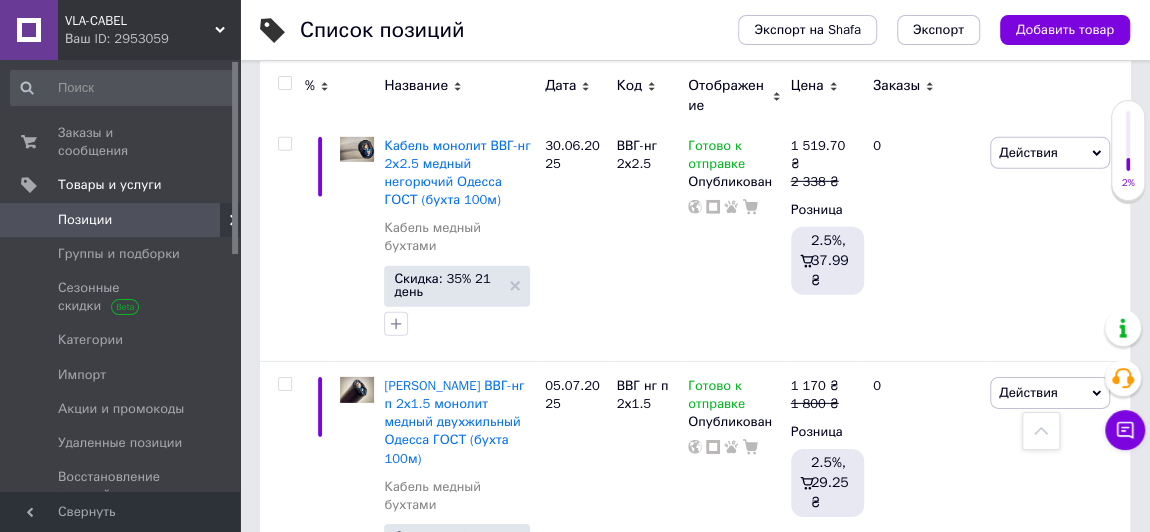 scroll, scrollTop: 2970, scrollLeft: 0, axis: vertical 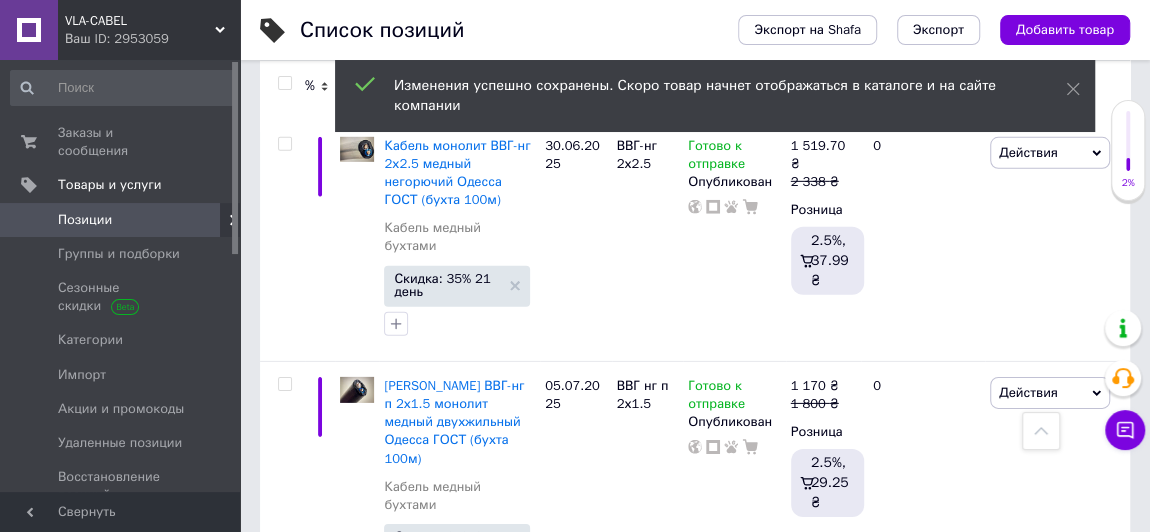 click 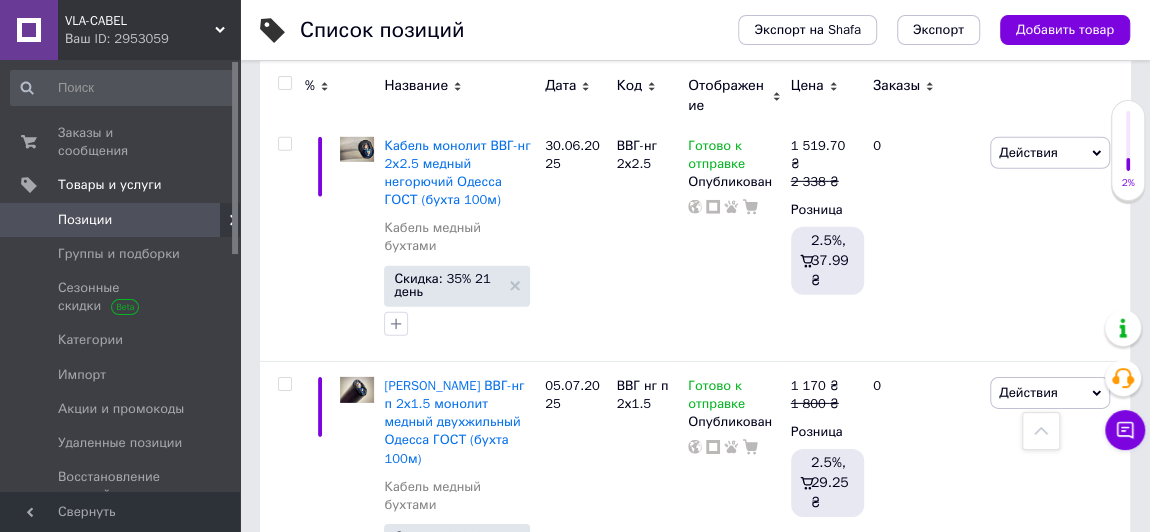 type on "1990" 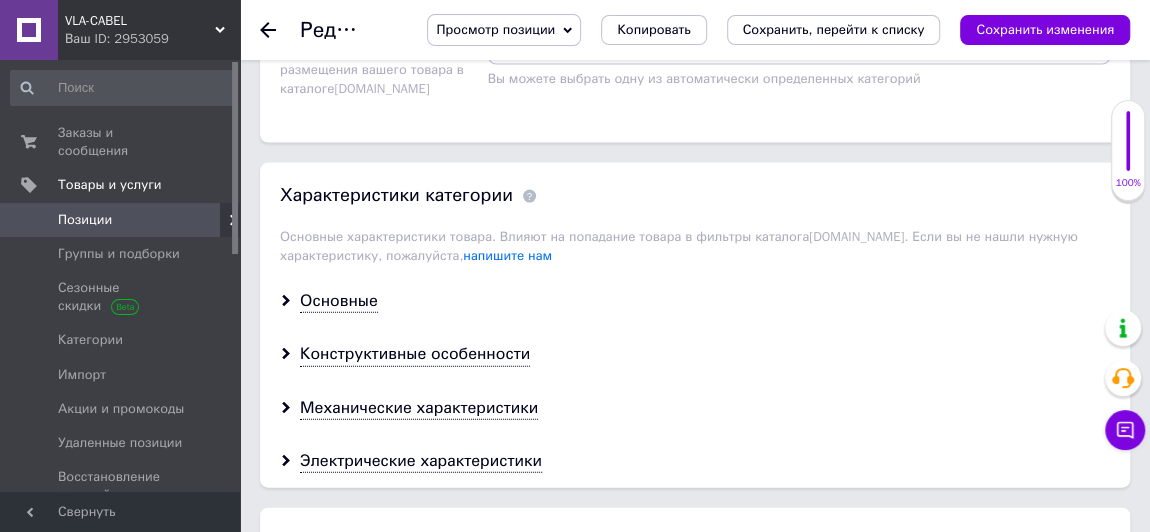 scroll, scrollTop: 2143, scrollLeft: 0, axis: vertical 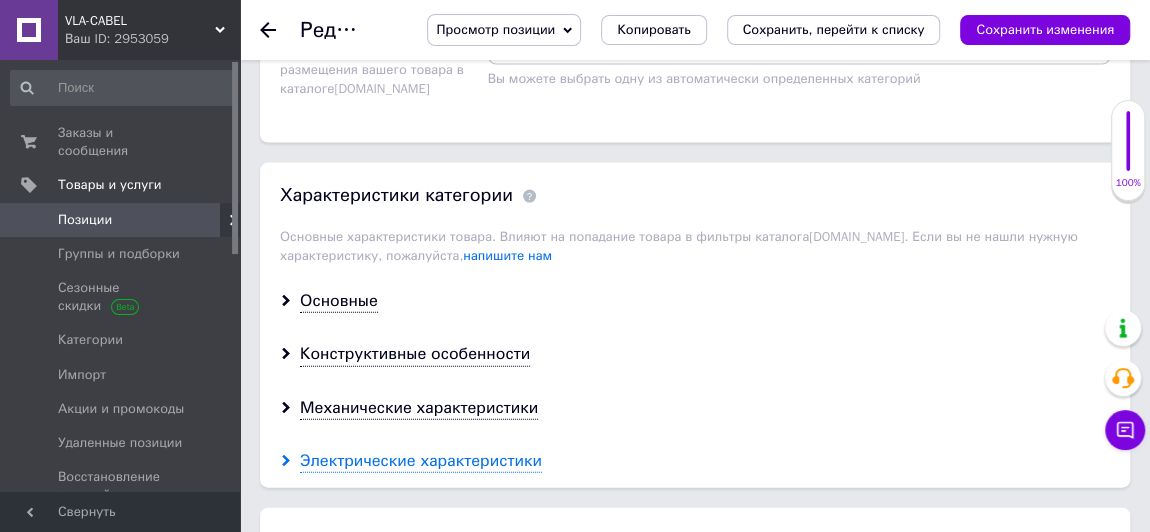 click on "Электрические характеристики" at bounding box center [421, 461] 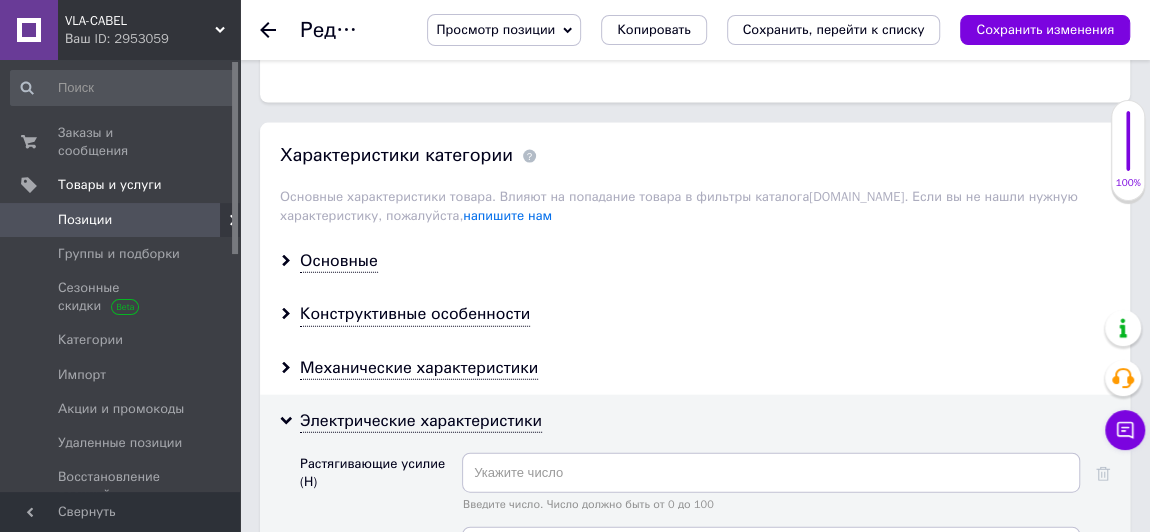 scroll, scrollTop: 2181, scrollLeft: 0, axis: vertical 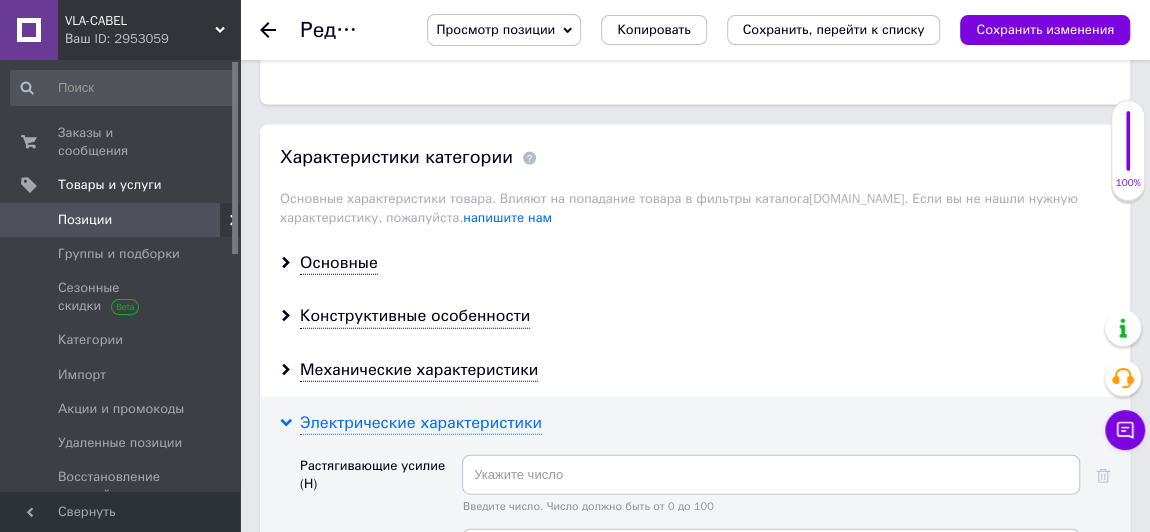 click on "Электрические характеристики" at bounding box center [421, 423] 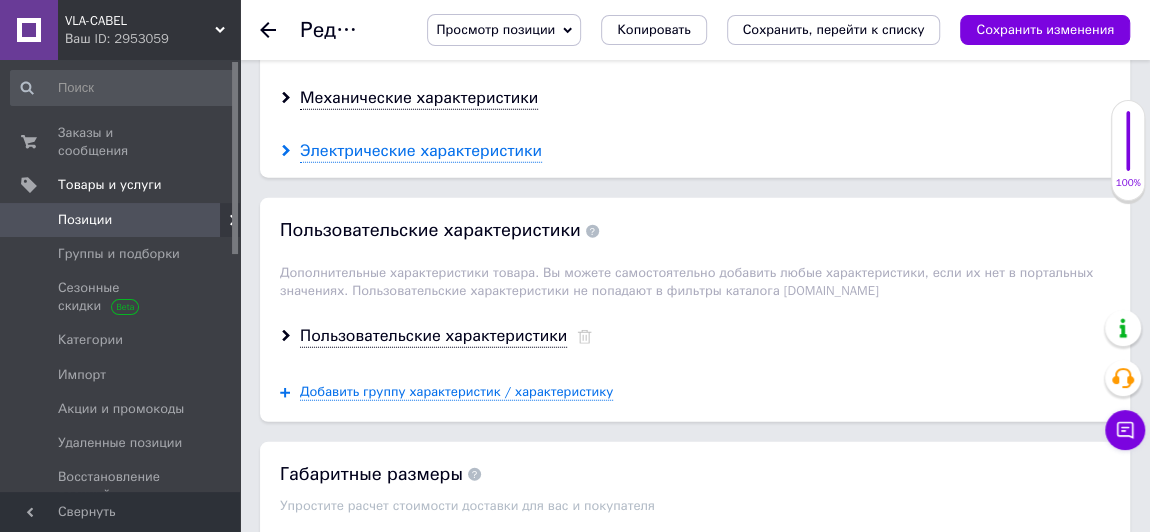 scroll, scrollTop: 2357, scrollLeft: 0, axis: vertical 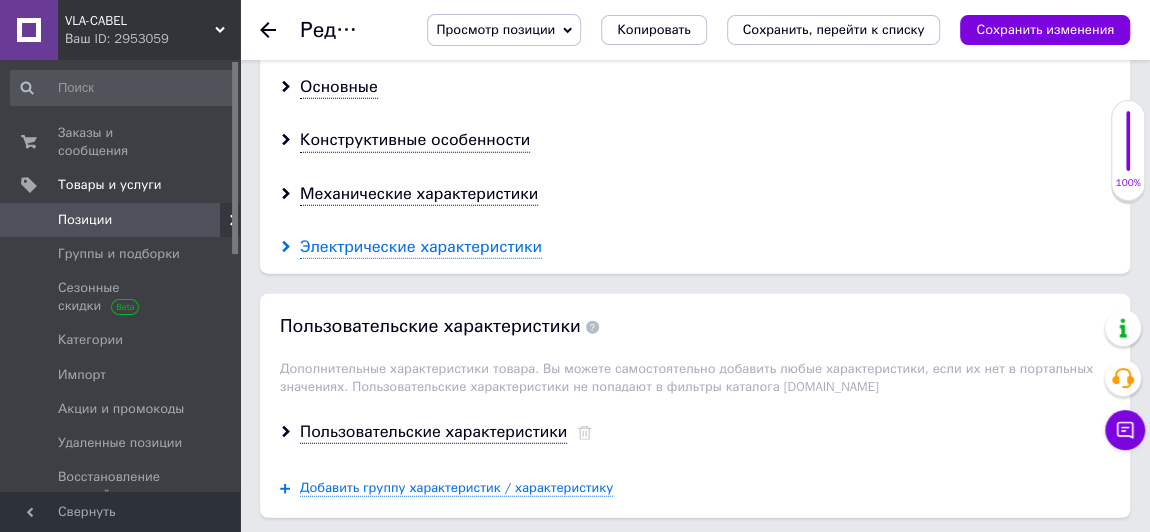 click on "Электрические характеристики" at bounding box center (421, 247) 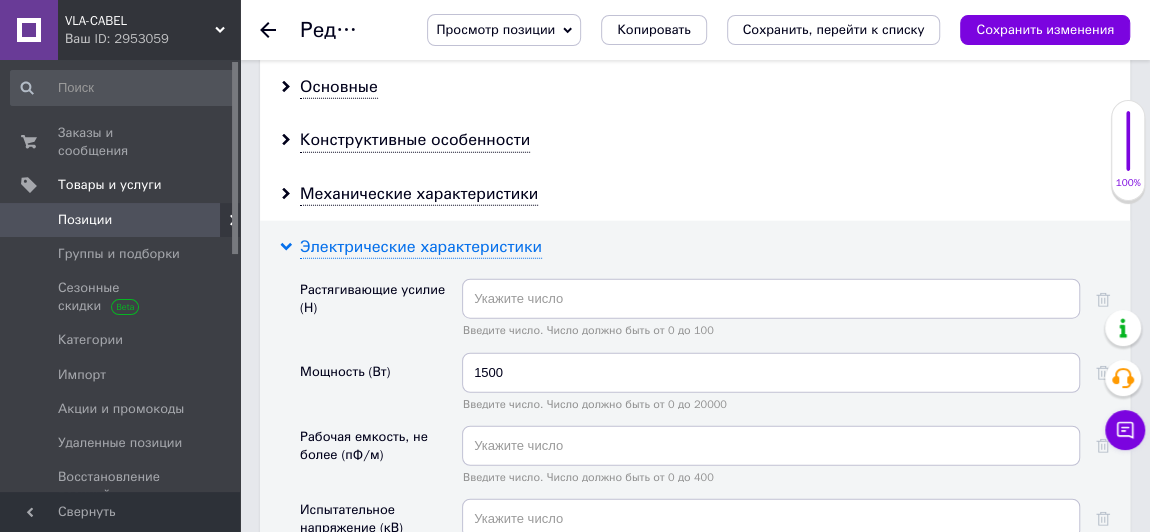 click on "Электрические характеристики" at bounding box center [421, 247] 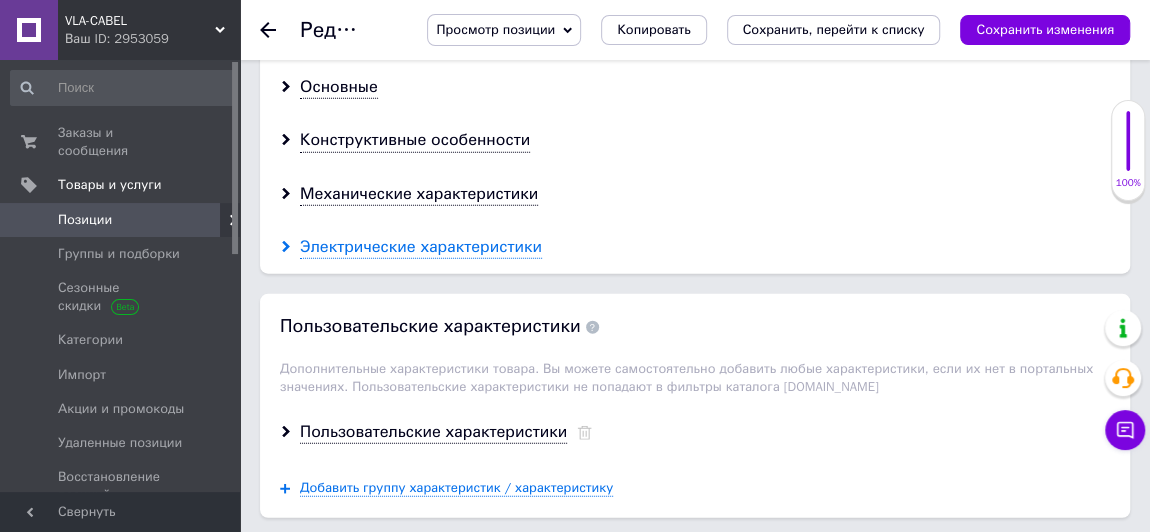 click on "Электрические характеристики" at bounding box center (421, 247) 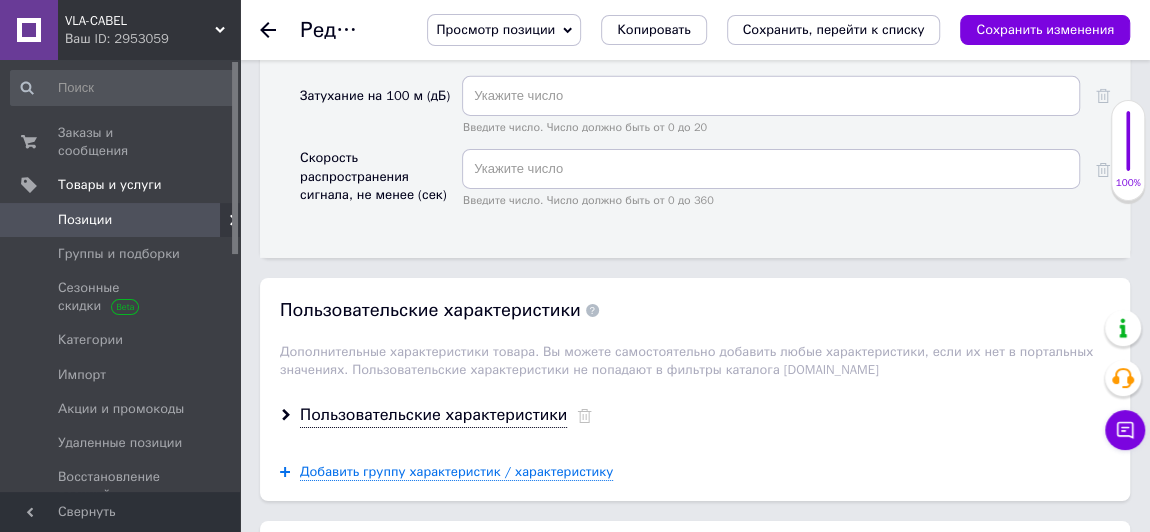 scroll, scrollTop: 3209, scrollLeft: 0, axis: vertical 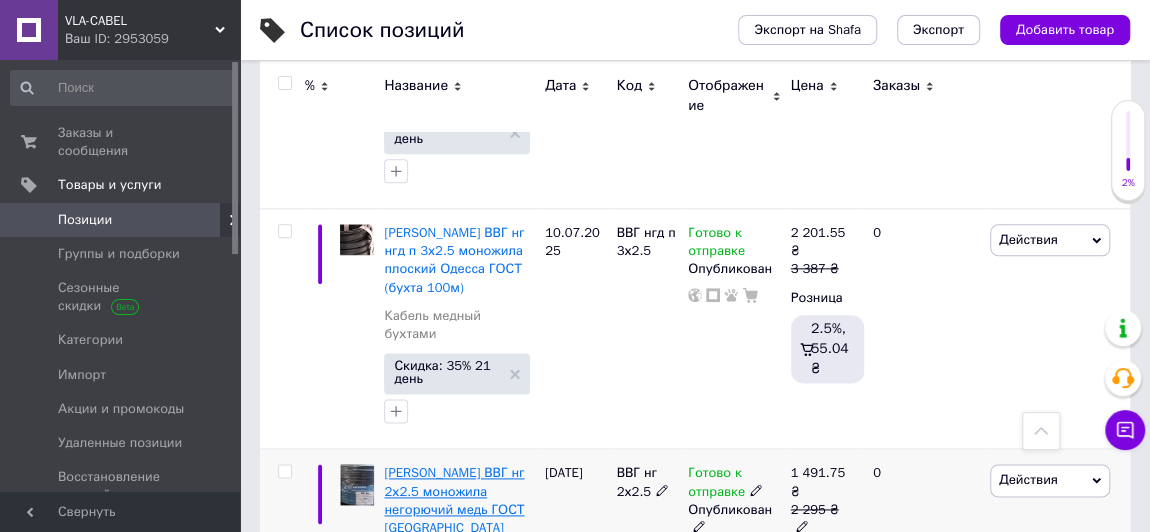 click on "Кабель силовой ВВГ нг 2х2.5 моножила негорючий медь ГОСТ Одесса (бухта 100м)" at bounding box center [454, 509] 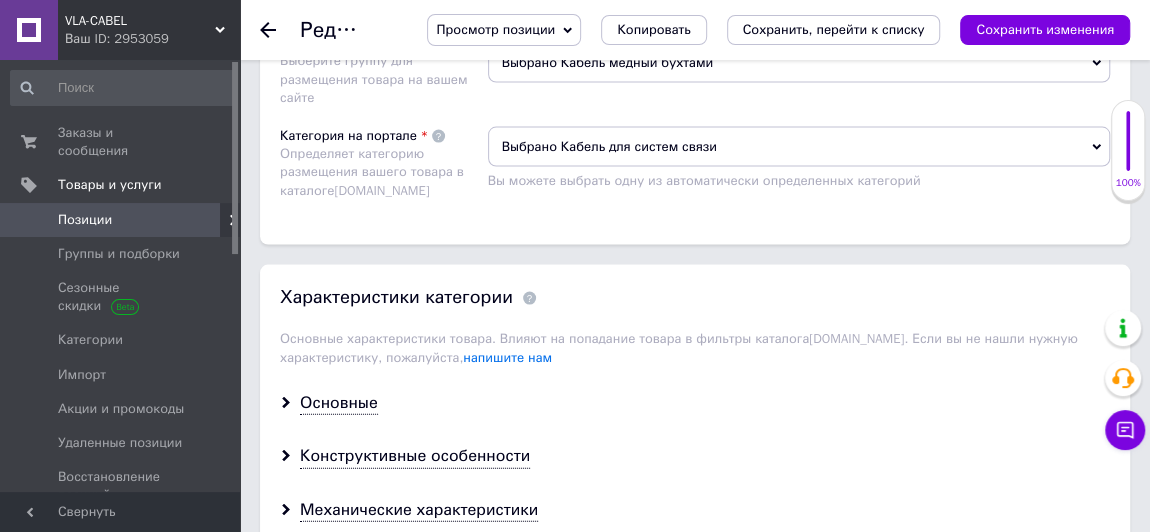 scroll, scrollTop: 2137, scrollLeft: 0, axis: vertical 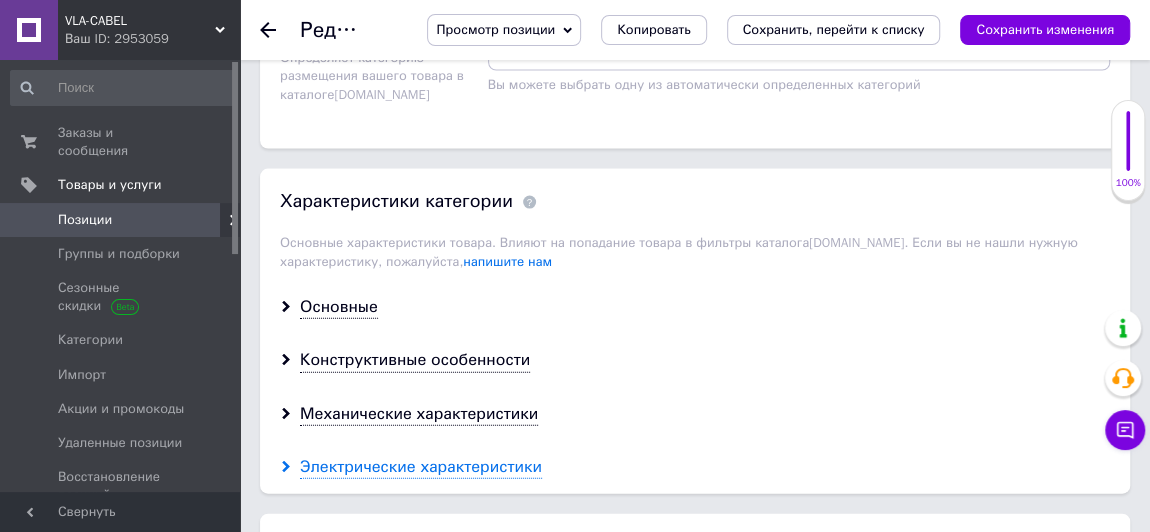 click on "Электрические характеристики" at bounding box center [421, 467] 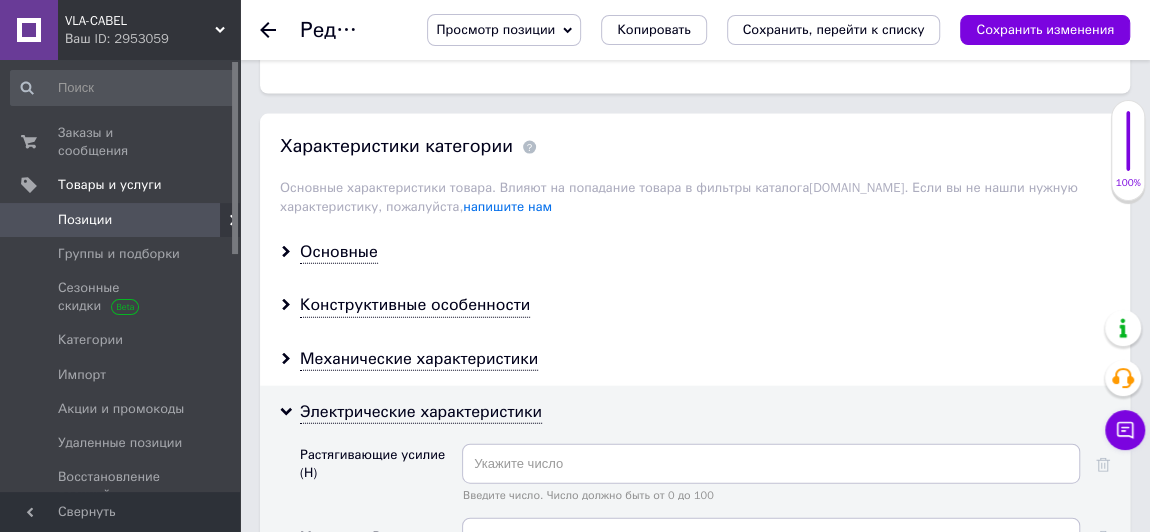 scroll, scrollTop: 2192, scrollLeft: 0, axis: vertical 